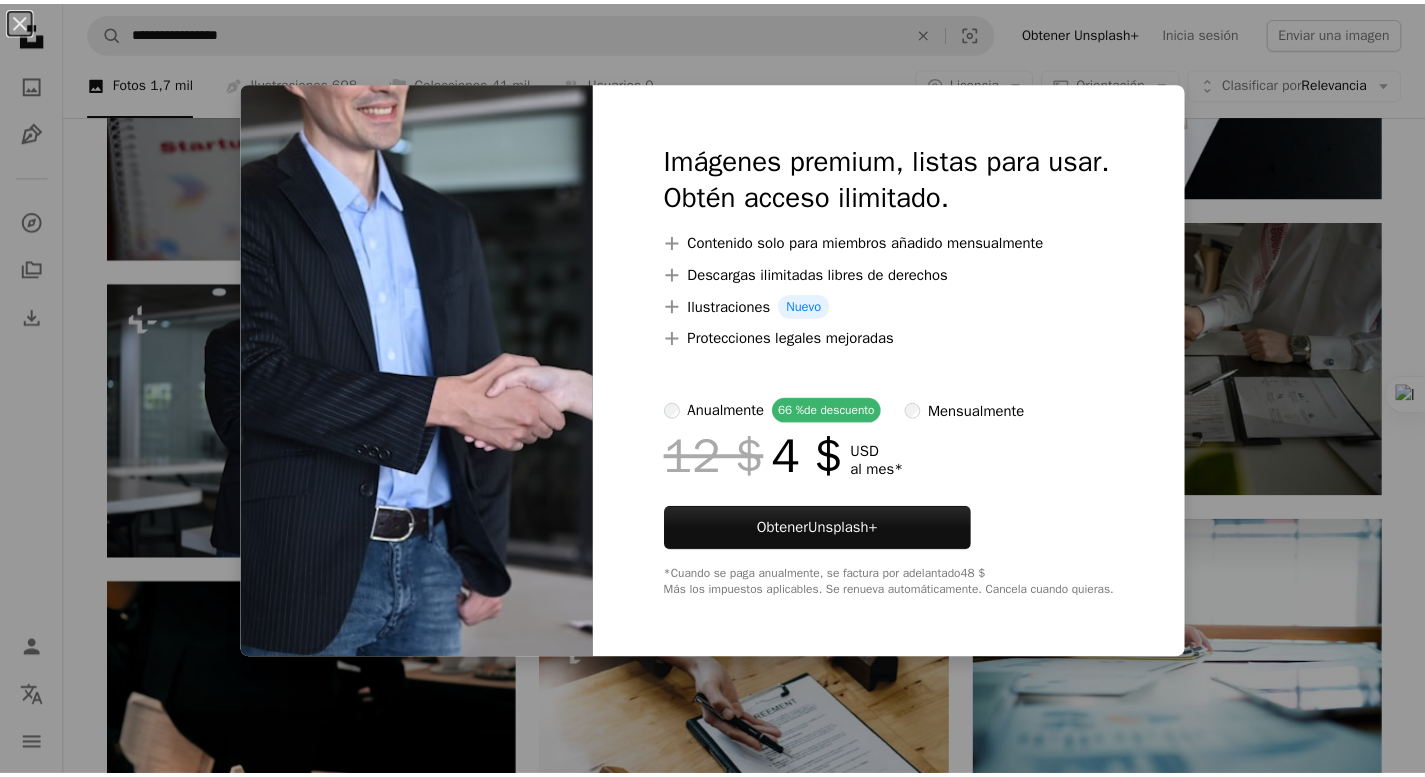 scroll, scrollTop: 0, scrollLeft: 0, axis: both 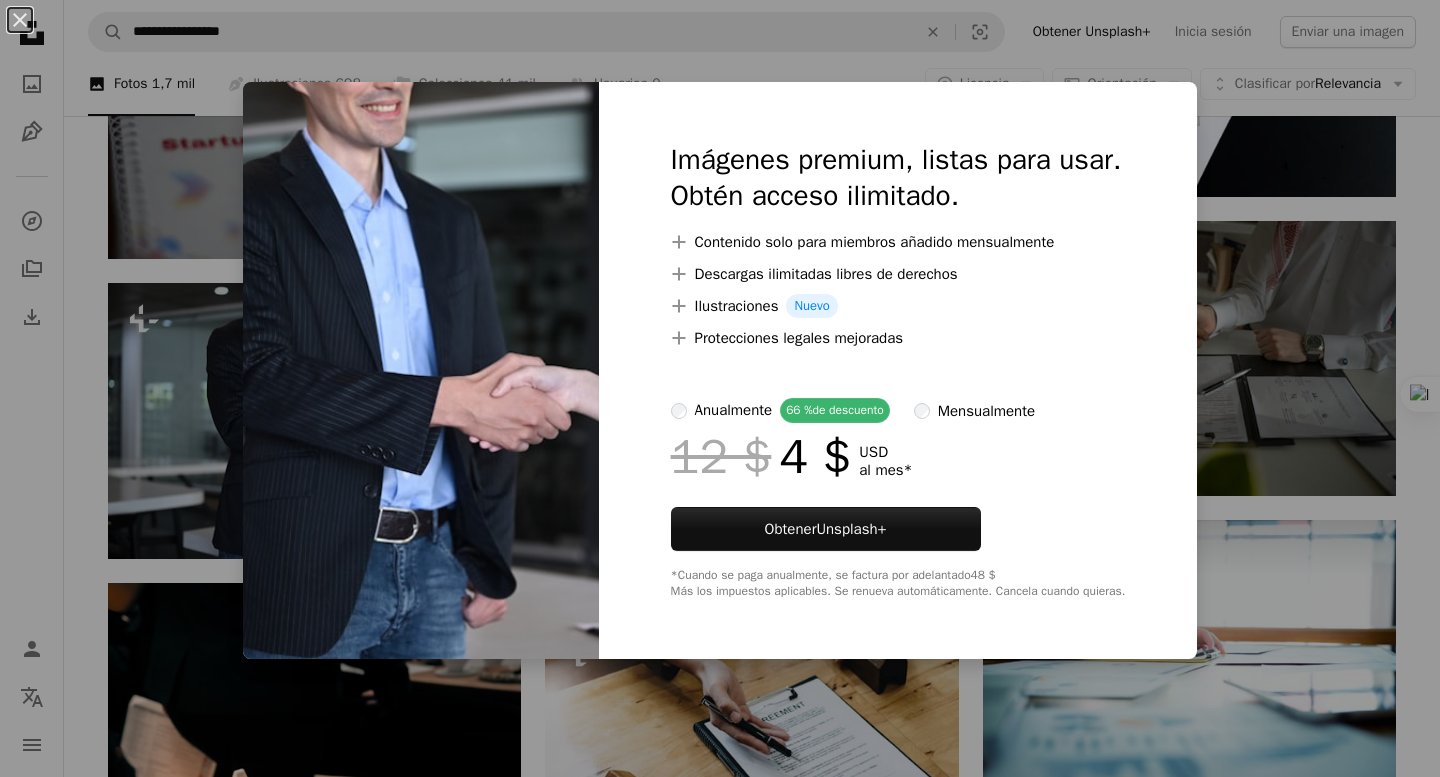 drag, startPoint x: 0, startPoint y: 0, endPoint x: 1283, endPoint y: 101, distance: 1286.9694 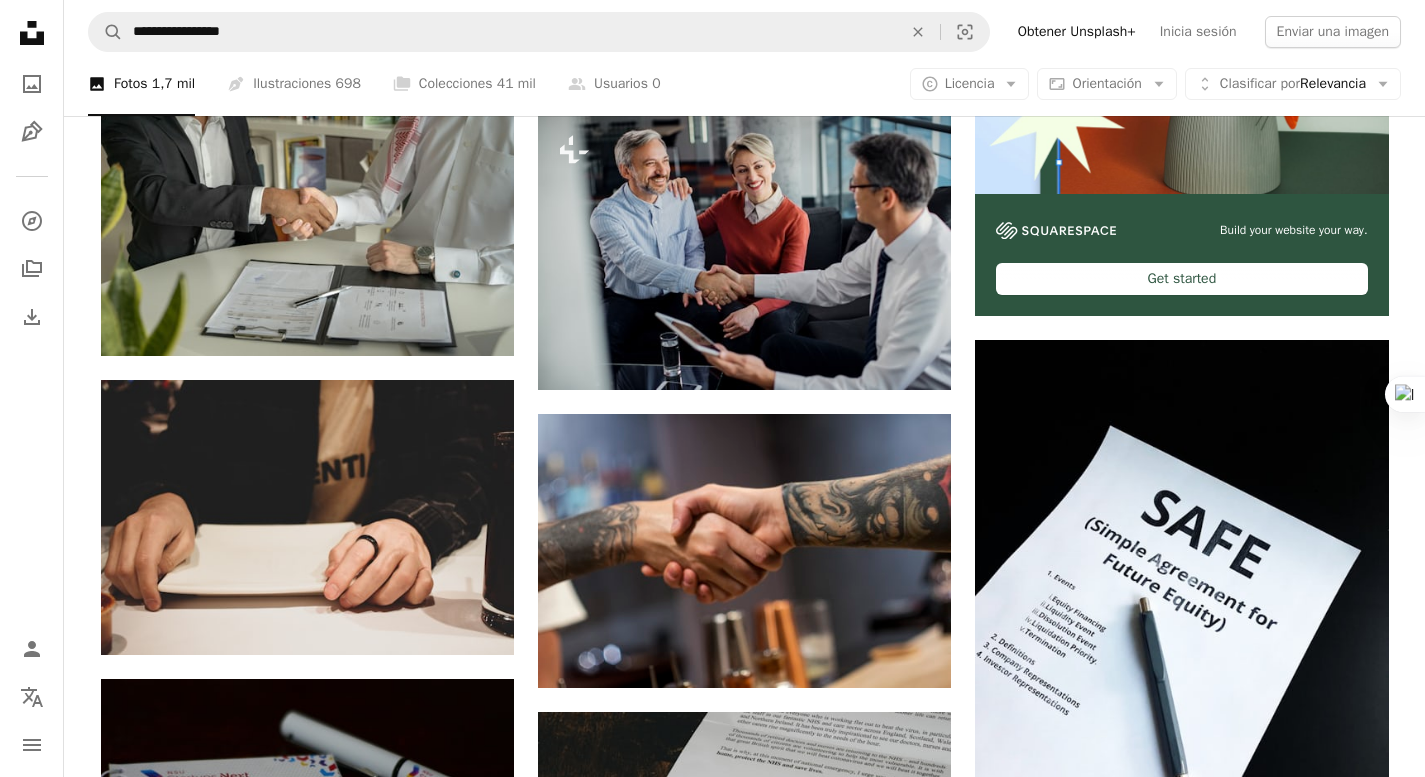 scroll, scrollTop: 623, scrollLeft: 0, axis: vertical 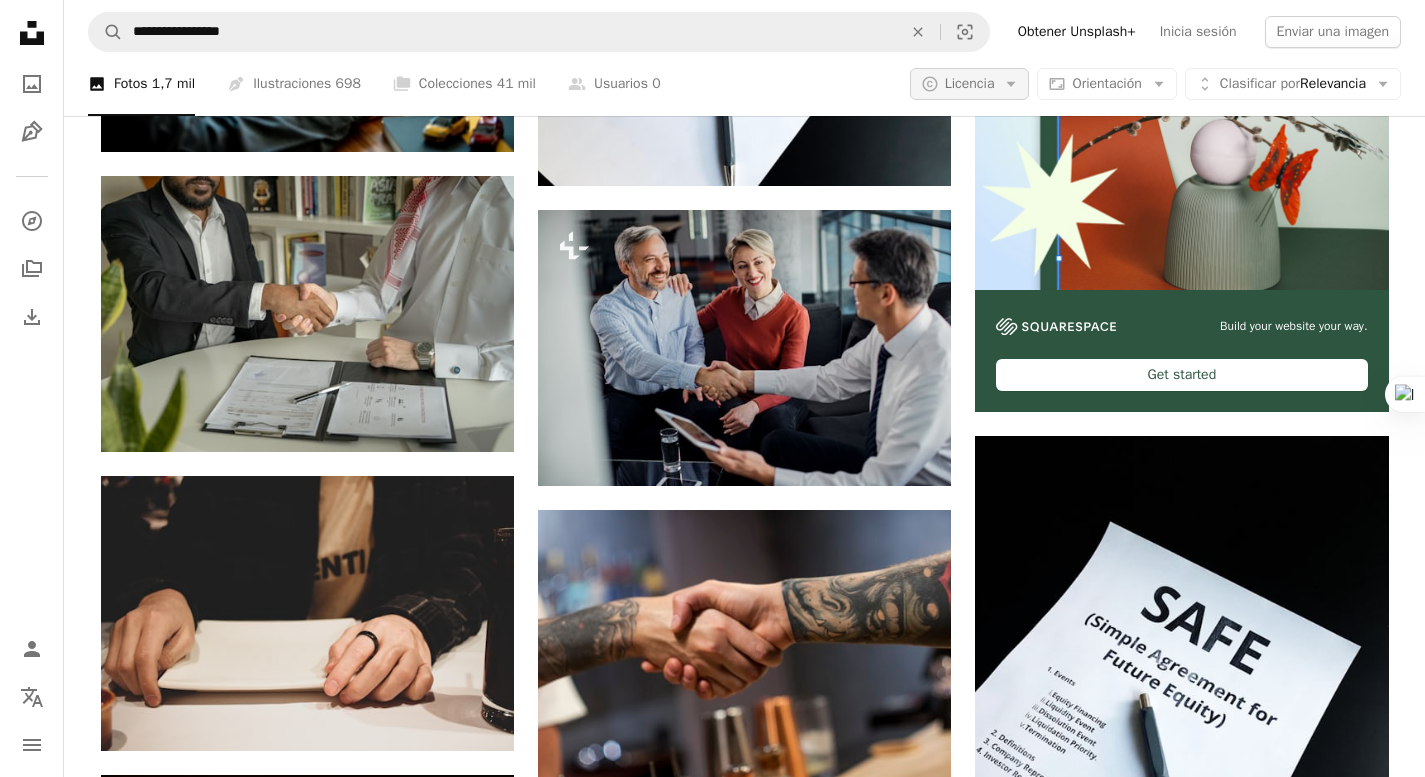 drag, startPoint x: 1283, startPoint y: 101, endPoint x: 995, endPoint y: 68, distance: 289.88446 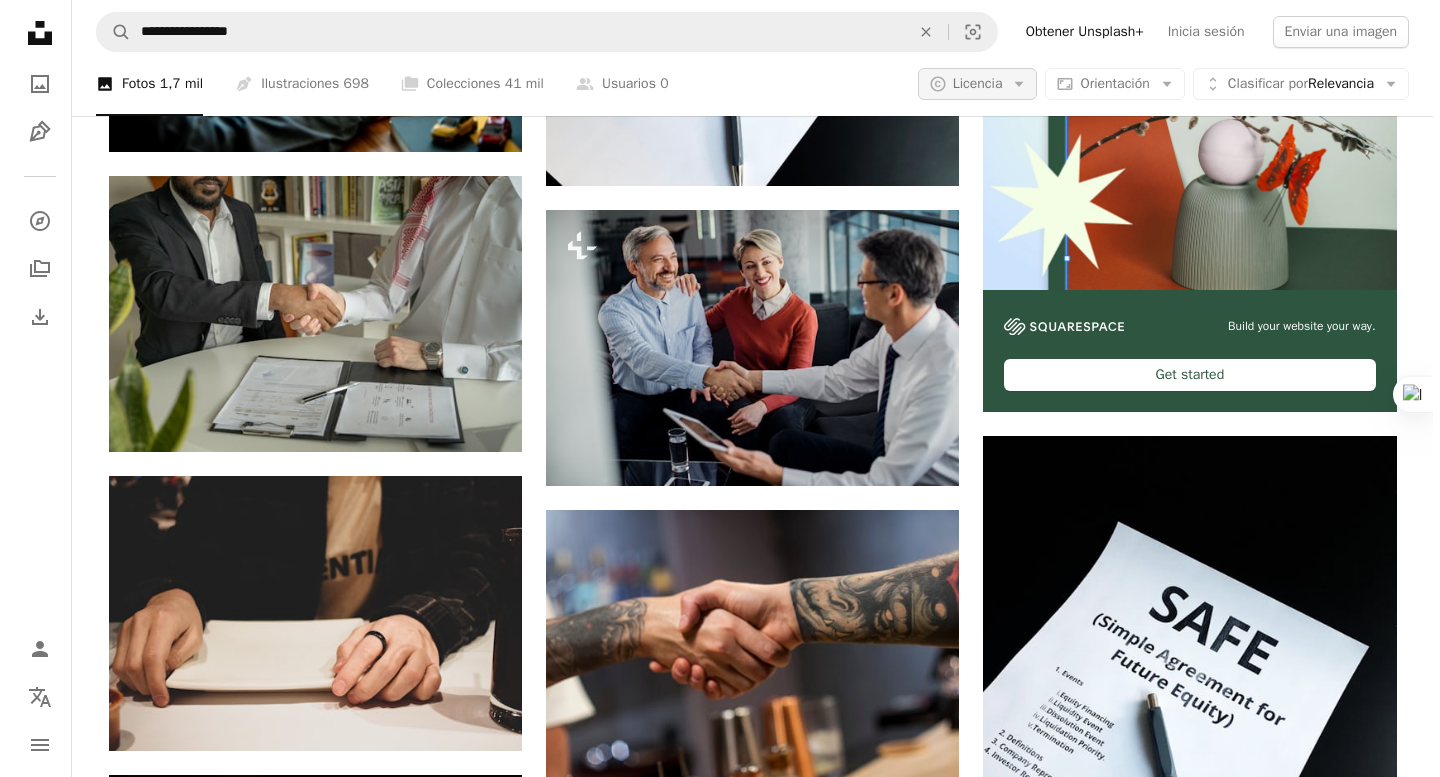 scroll, scrollTop: 0, scrollLeft: 0, axis: both 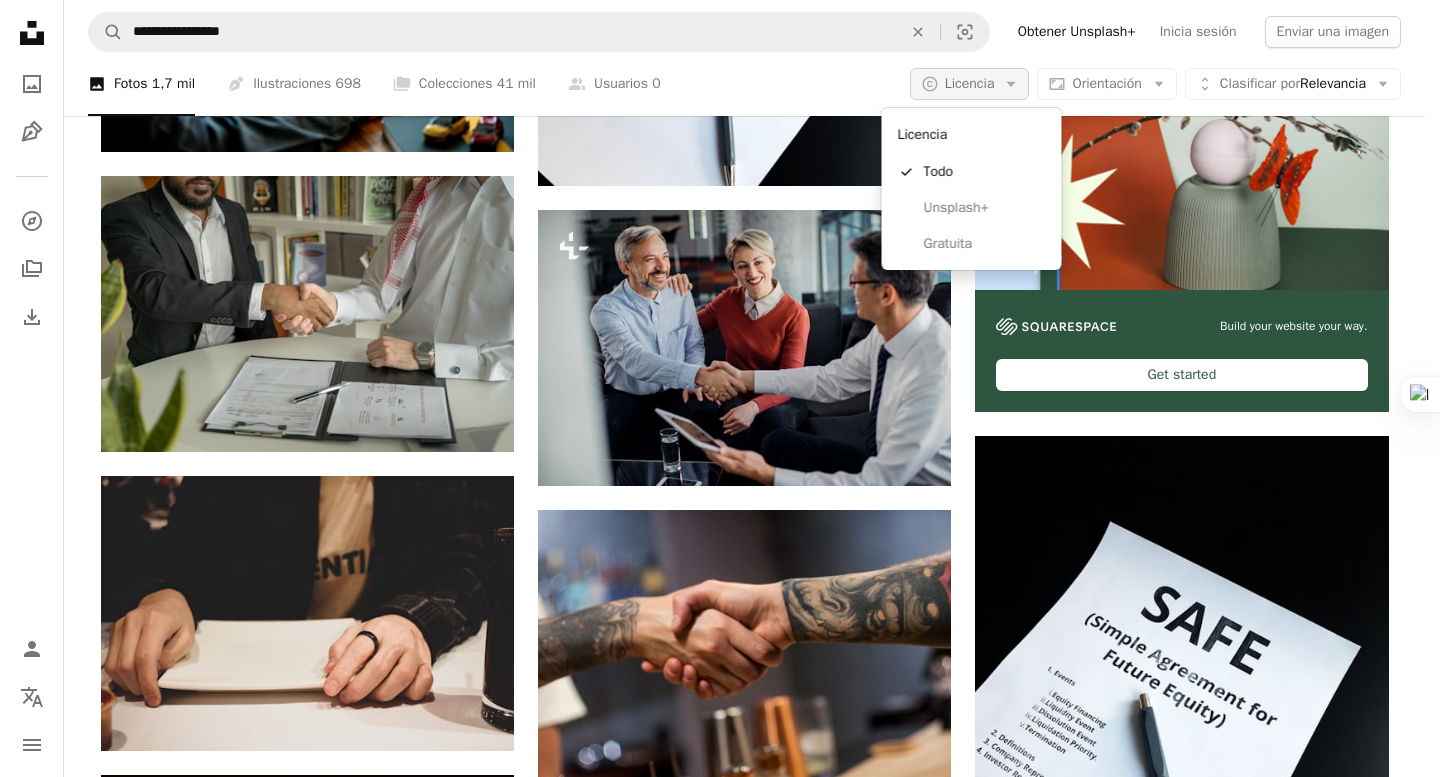 click on "Gratuita" at bounding box center (985, 244) 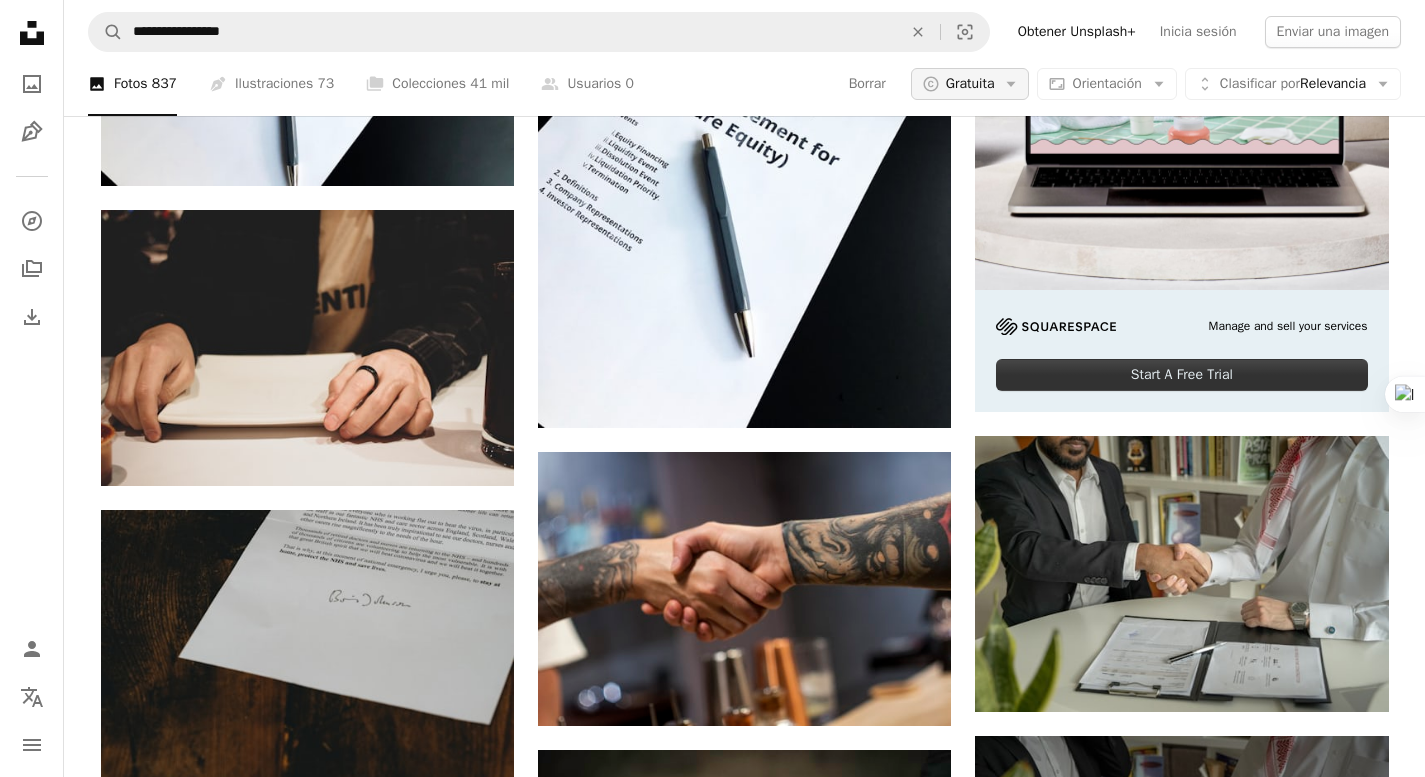 scroll, scrollTop: 1113, scrollLeft: 0, axis: vertical 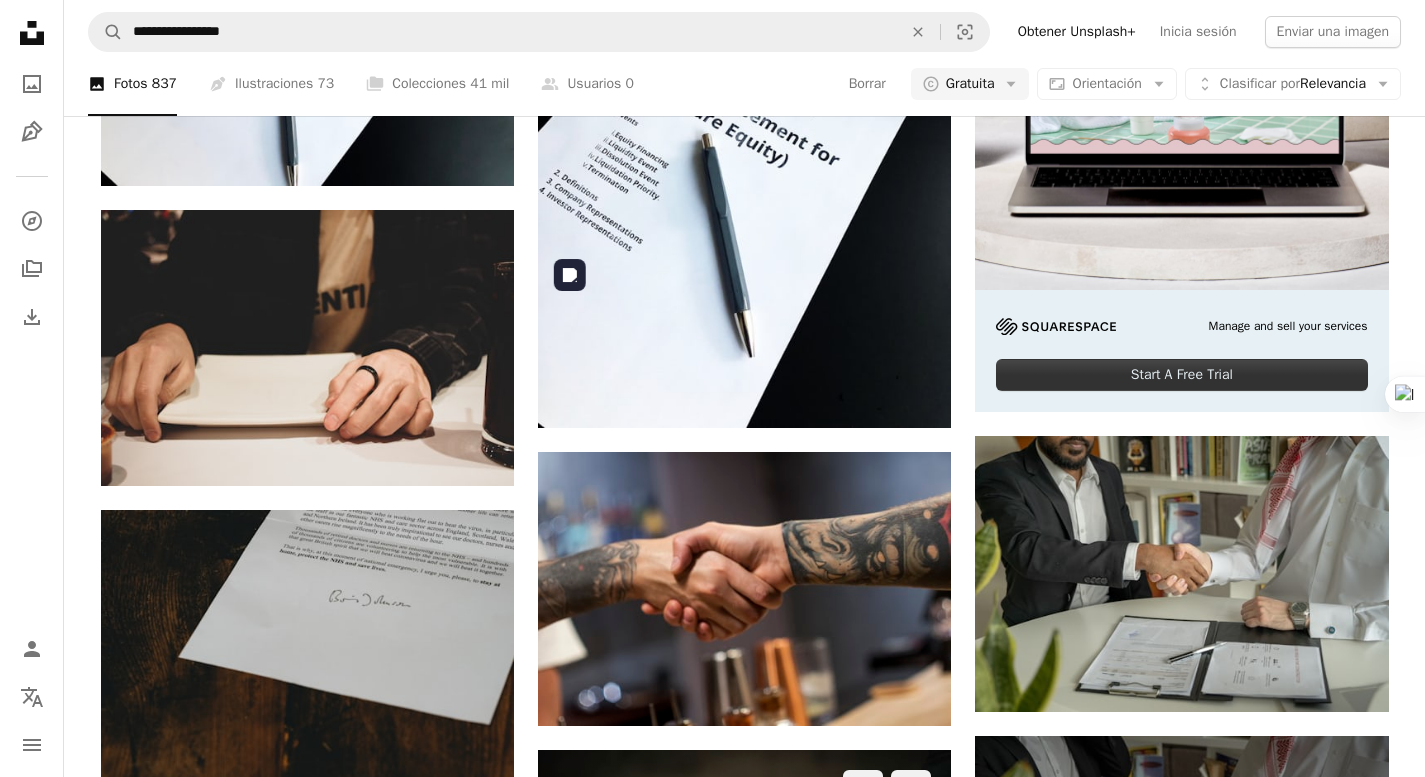 click at bounding box center (744, 887) 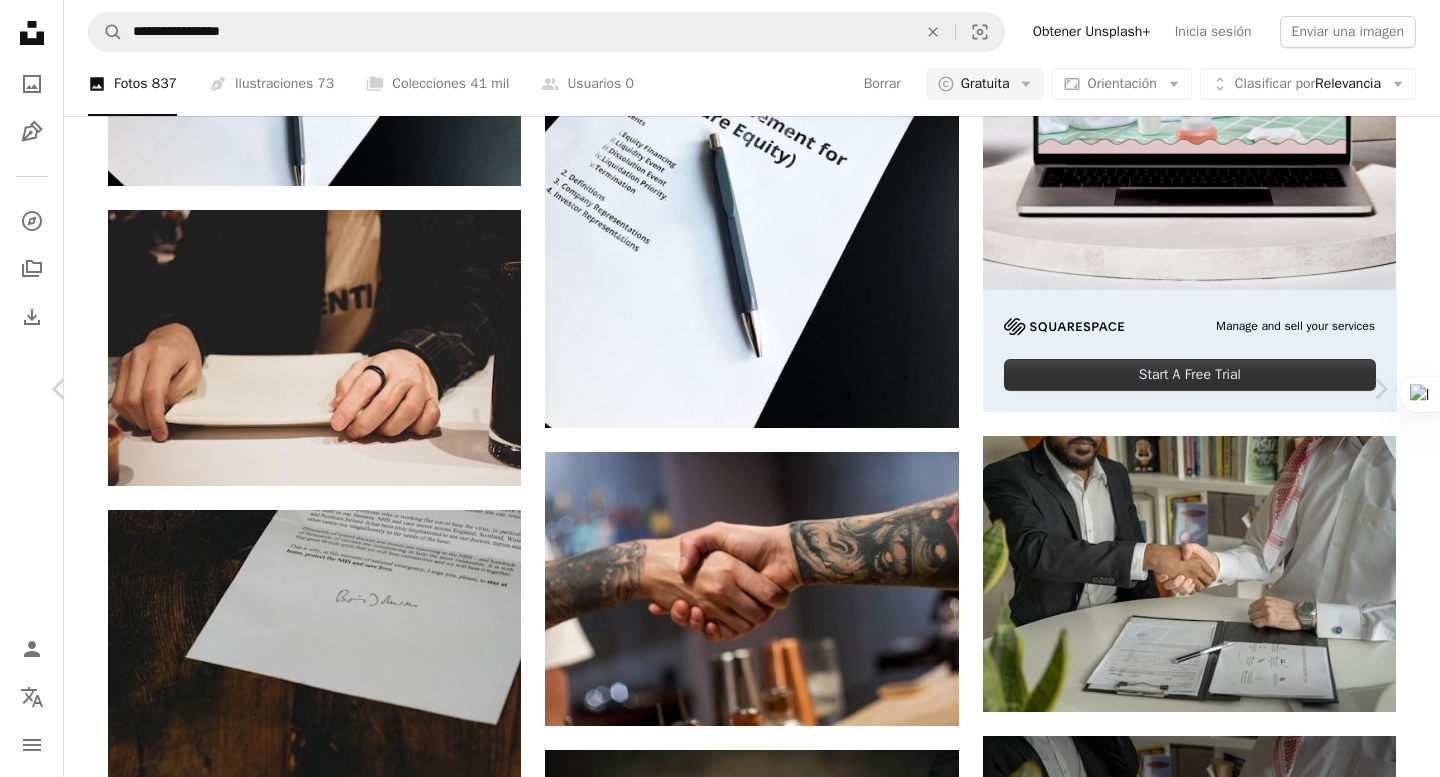 scroll, scrollTop: 4, scrollLeft: 0, axis: vertical 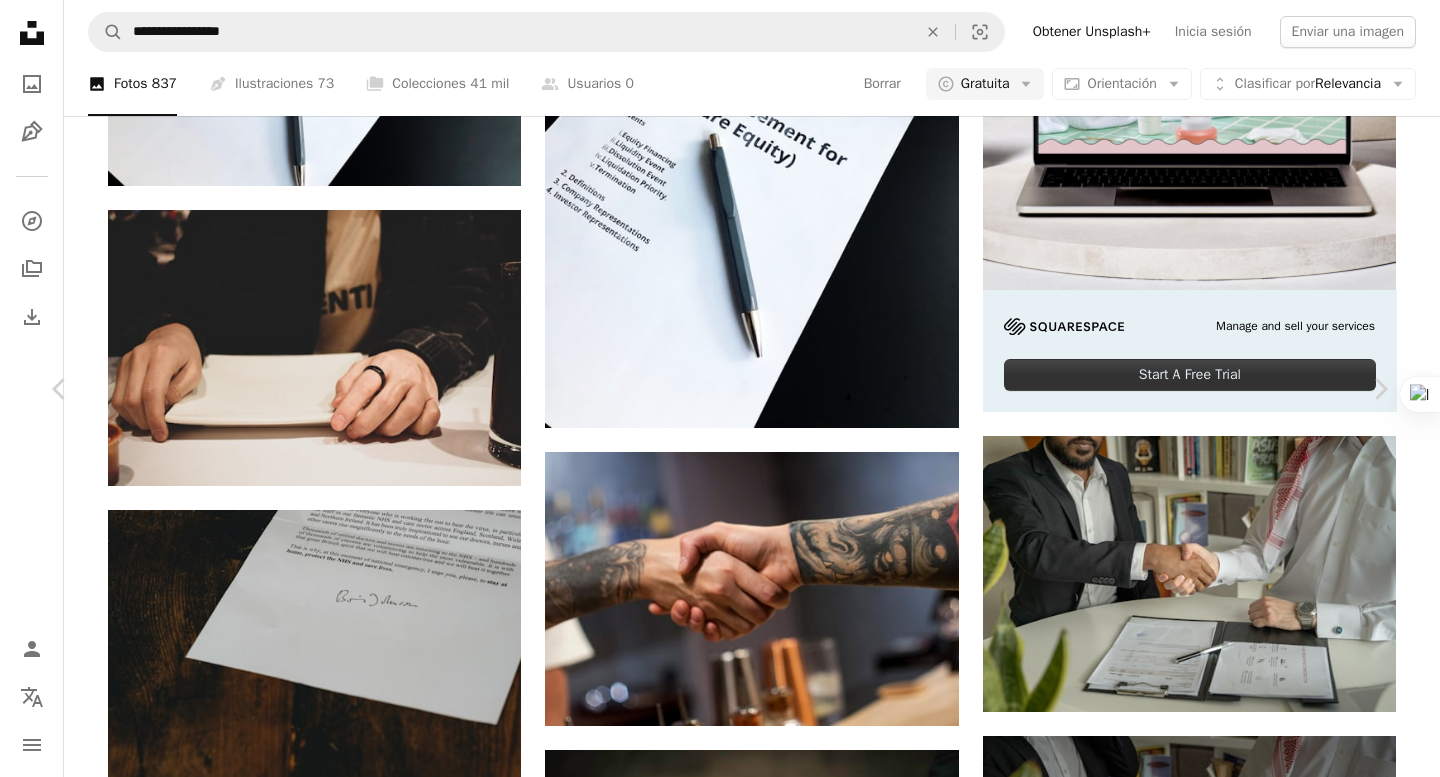 click on "An X shape Chevron left Chevron right Rock Staar Disponible para contratación A checkmark inside of a circle A heart A plus sign Descargar gratis Chevron down Zoom in Visualizaciones 3.142.993 Descargas 56.500 A forward-right arrow Compartir Info icon Información More Actions Calendar outlined Publicado el  30 de noviembre de 2021 Camera Canon, EOS 5D Mark IV Safety Uso gratuito bajo la  Licencia Unsplash apretón de manos pistola hermano Tonos Humano mano Fondos Explora imágenes premium relacionadas en iStock  |  Ahorra un 20 % con el código UNSPLASH20 Ver más en iStock  ↗️ Imágenes relacionadas A heart A plus sign Cytonn Photography Arrow pointing down A heart A plus sign Constantin Wenning Arrow pointing down Plus sign for Unsplash+ A heart A plus sign Getty Images Para  Unsplash+ A lock Descargar A heart A plus sign David Trinks Disponible para contratación A checkmark inside of a circle Arrow pointing down A heart A plus sign Ira Ostafiichuk Arrow pointing down A heart A plus sign Tai's Captures" at bounding box center [720, 4115] 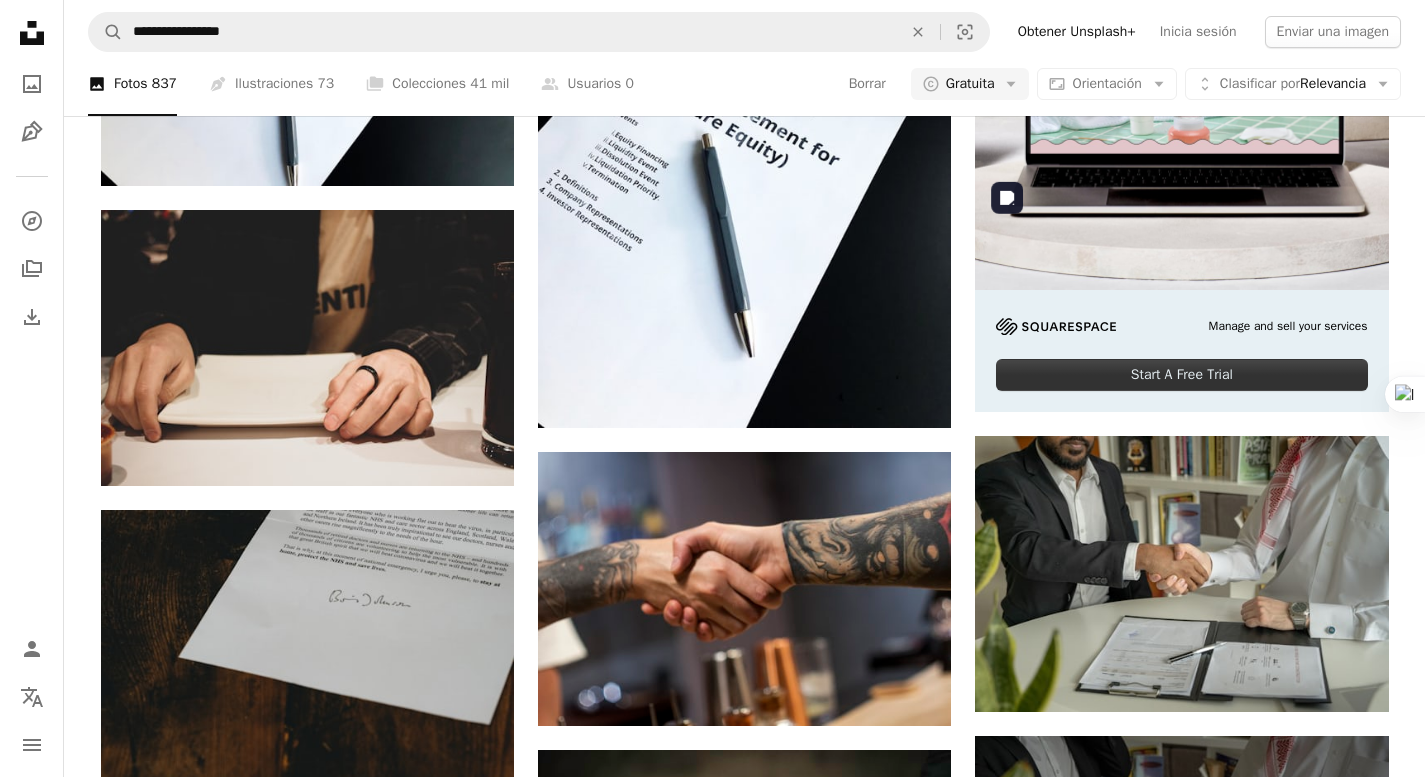 scroll, scrollTop: 2130, scrollLeft: 0, axis: vertical 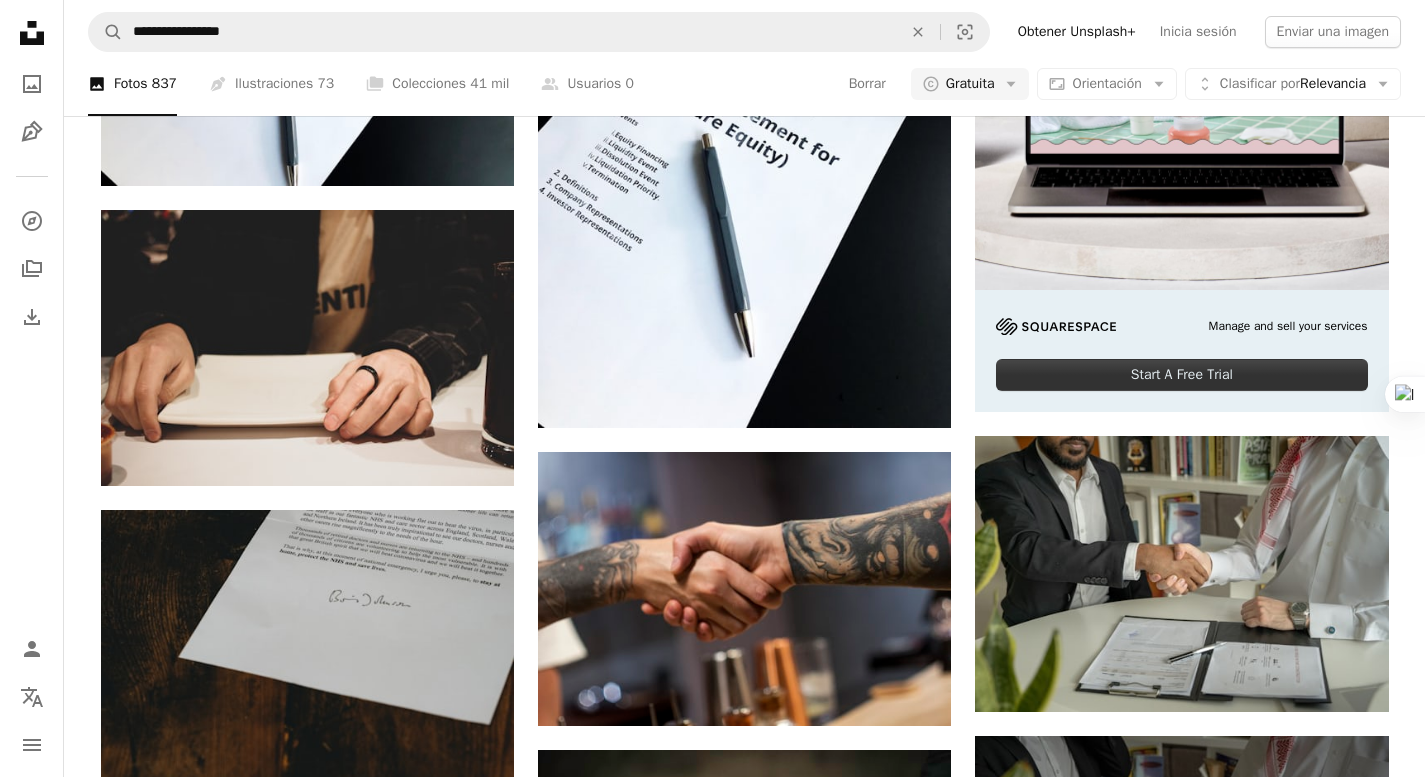 click at bounding box center [744, 2833] 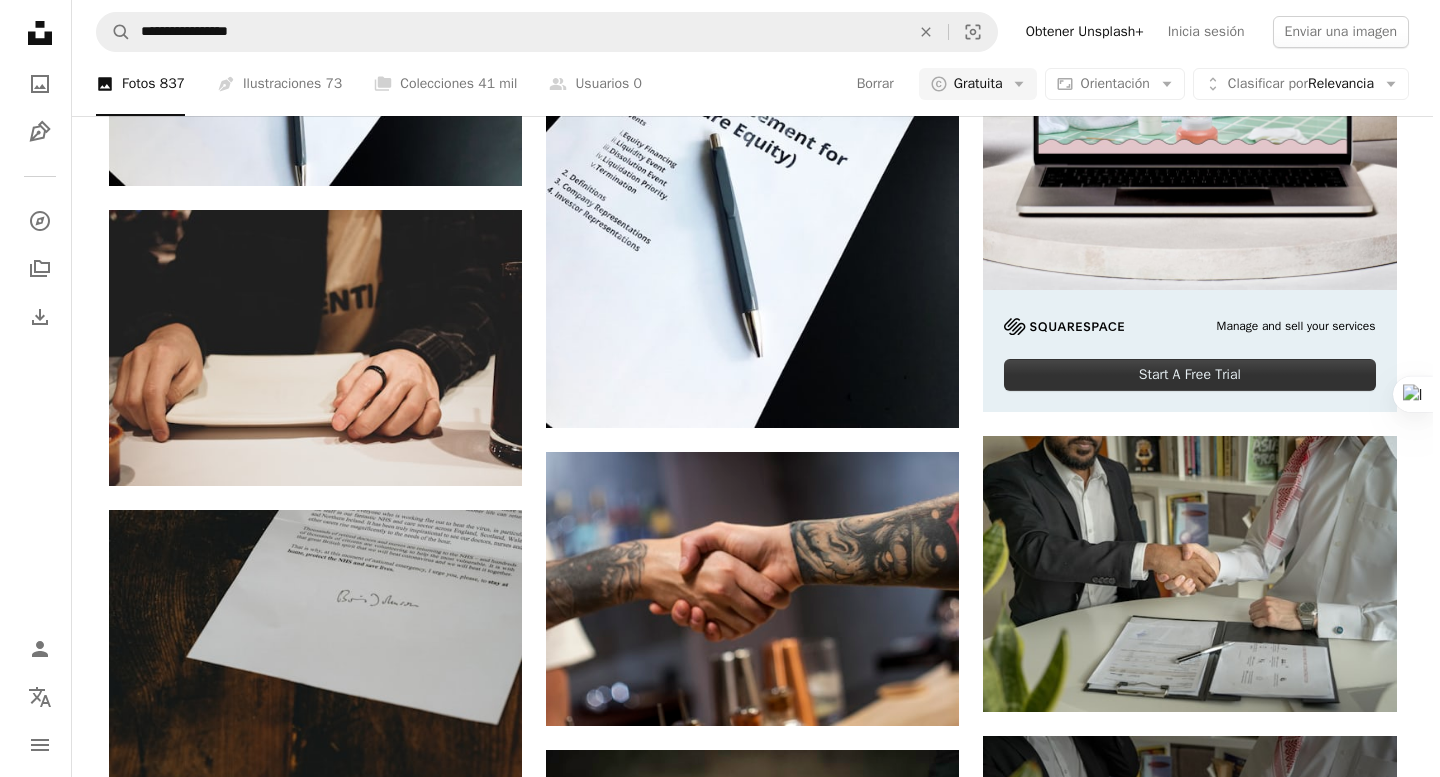 scroll, scrollTop: 4055, scrollLeft: 0, axis: vertical 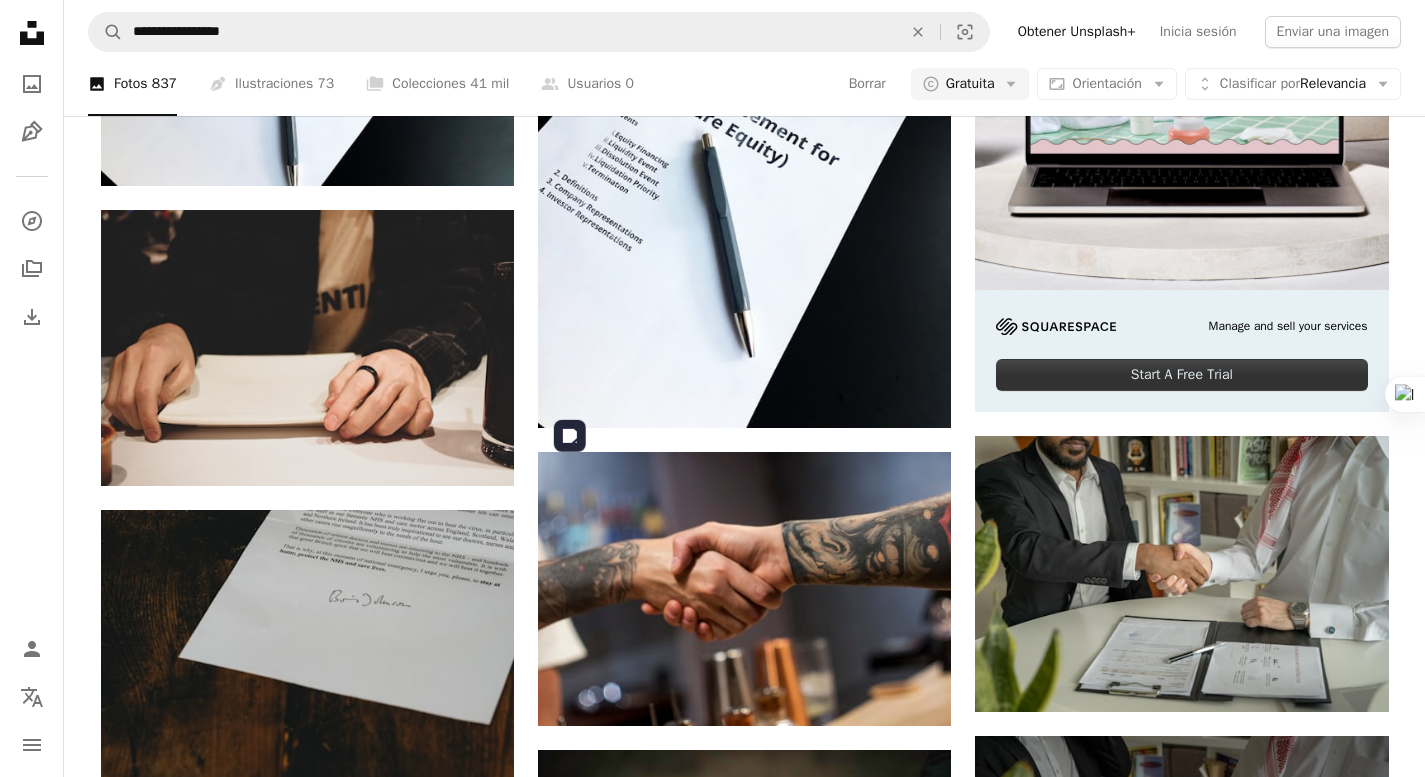 click at bounding box center (744, 3973) 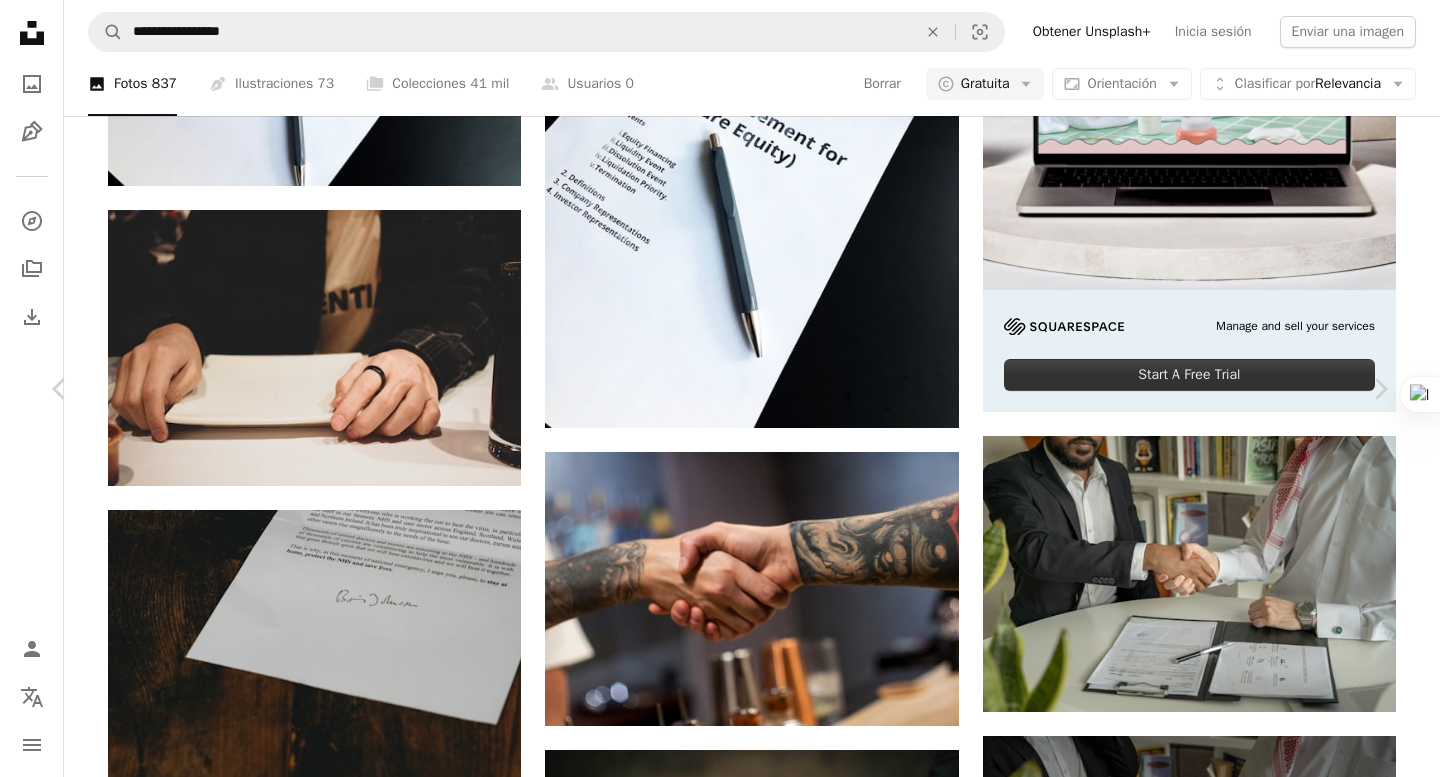 scroll, scrollTop: 0, scrollLeft: 0, axis: both 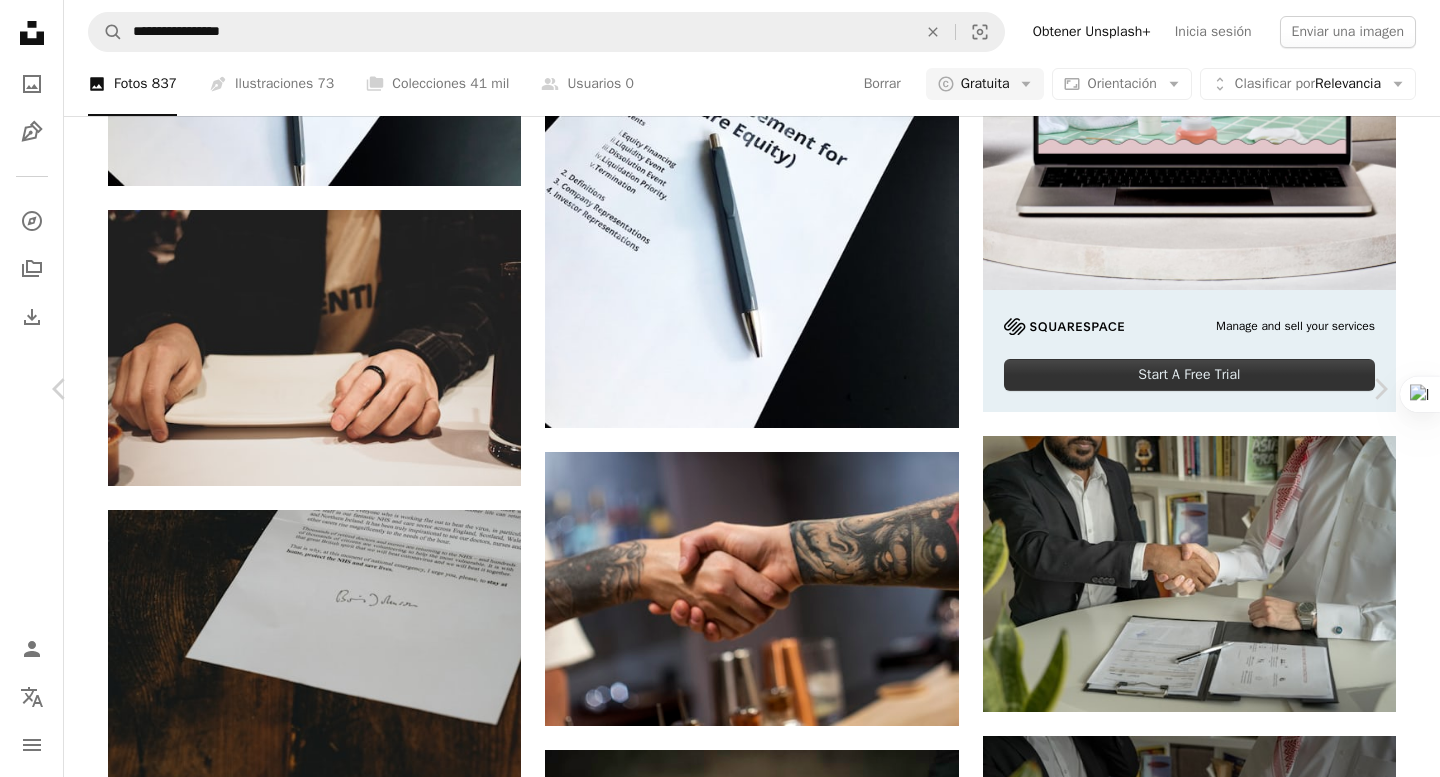 click on "An X shape Chevron left Chevron right Radission US radission A heart A plus sign Descargar gratis Chevron down Zoom in Visualizaciones 899.542 Descargas 14.961 A forward-right arrow Compartir Info icon Información More Actions A map marker [CITY], [STATE], USA Calendar outlined Publicado el  30 de diciembre de 2022 Camera Canon, EOS 6D Safety Uso gratuito bajo la  Licencia Unsplash mano apretón de manos Estados Unidos traje Ropa formal [CITY] Fondos de pantalla HD Explora imágenes premium relacionadas en iStock  |  Ahorra un 20 % con el código UNSPLASH20 Ver más en iStock  ↗️ Imágenes relacionadas A heart A plus sign Cytonn Photography Arrow pointing down A heart A plus sign Rock Staar Disponible para contratación A checkmark inside of a circle Arrow pointing down Plus sign for Unsplash+ A heart A plus sign Getty Images Para  Unsplash+ A lock Descargar A heart A plus sign Stacie Ong Disponible para contratación A checkmark inside of a circle Arrow pointing down A heart A plus sign Chris Liverani A heart" at bounding box center (720, 7822) 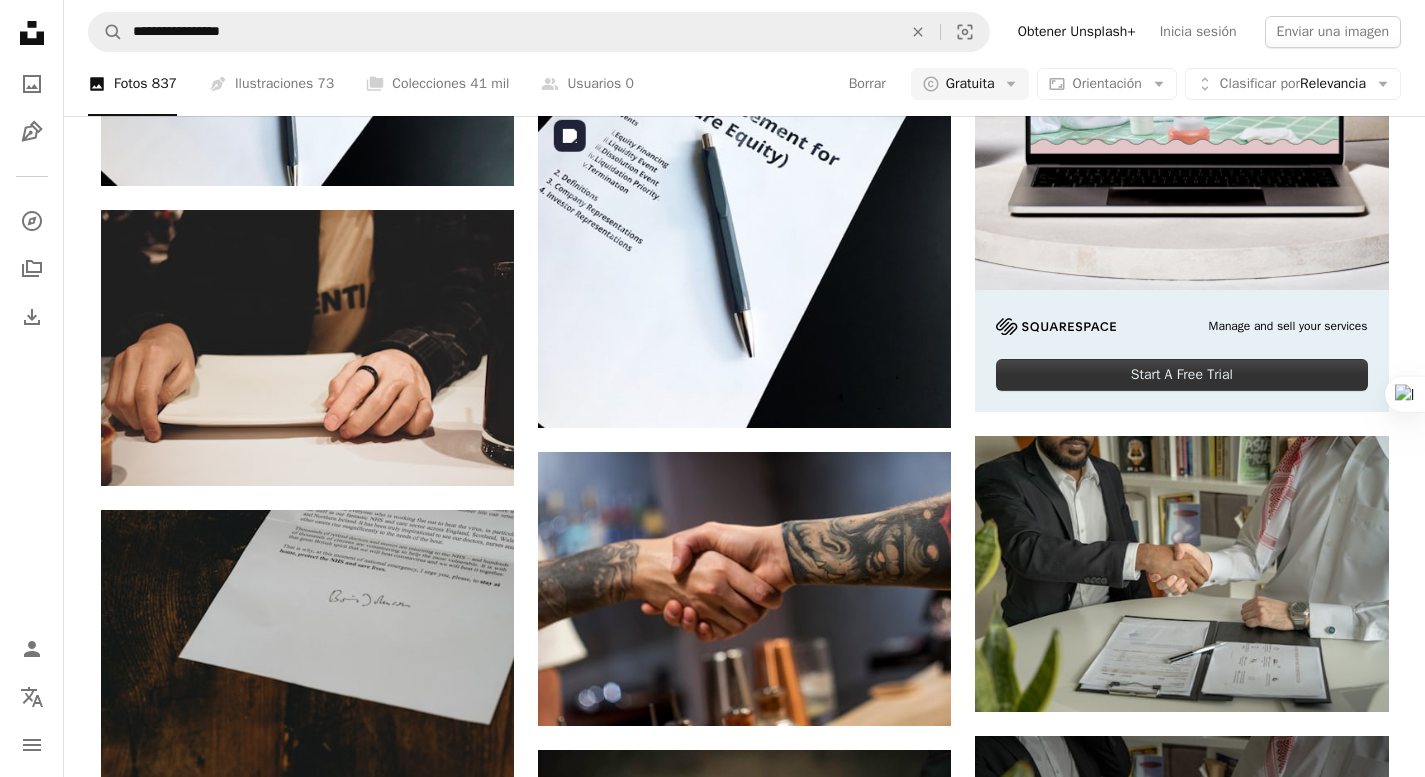 scroll, scrollTop: 0, scrollLeft: 0, axis: both 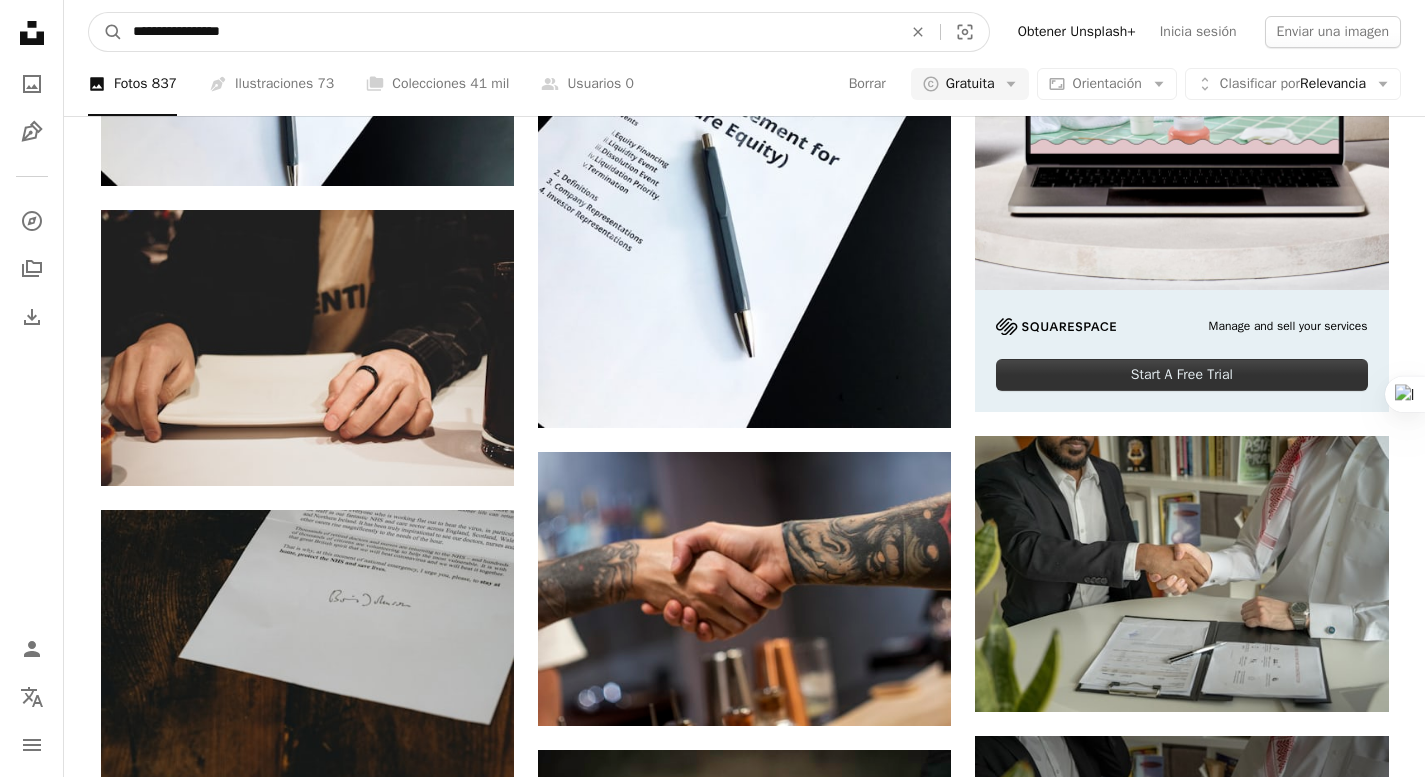 drag, startPoint x: 525, startPoint y: 40, endPoint x: 131, endPoint y: 17, distance: 394.67075 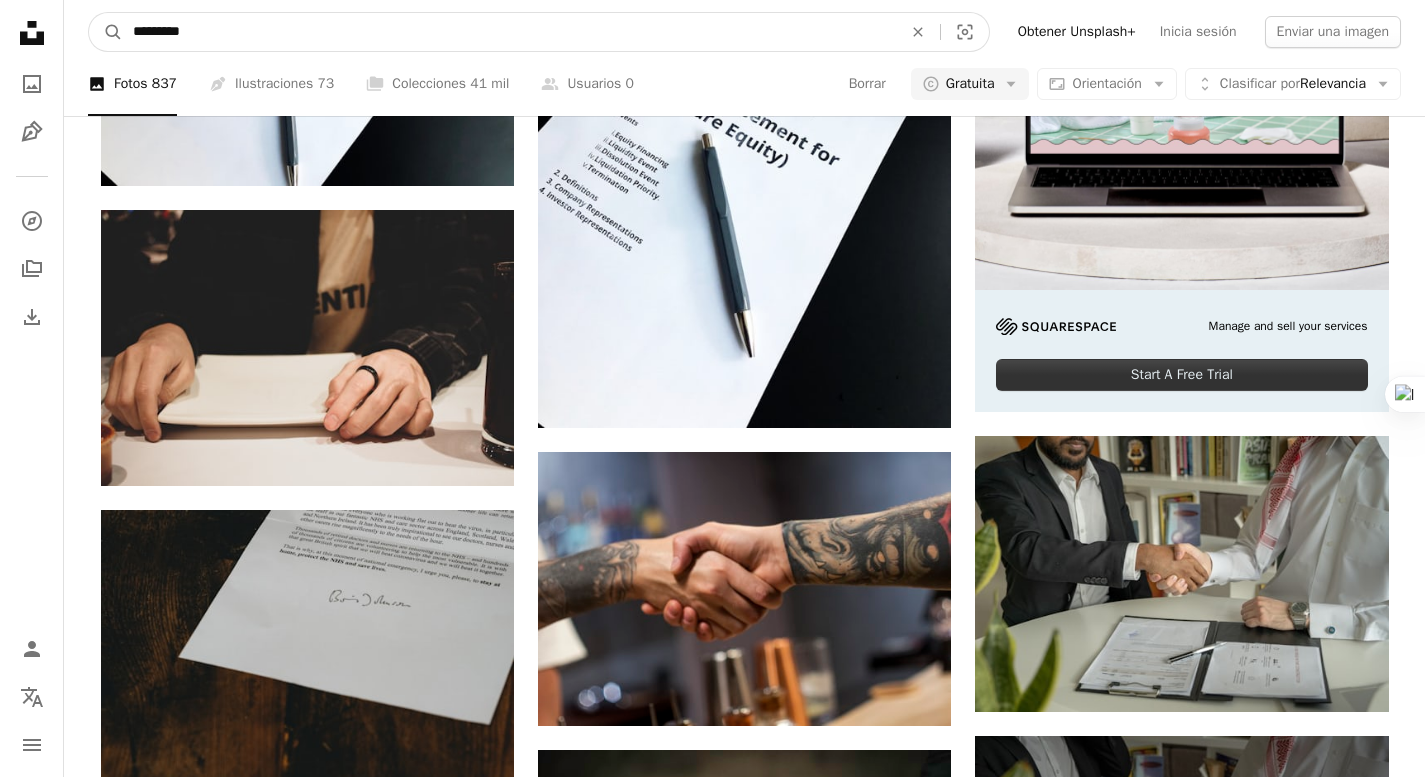 type on "**********" 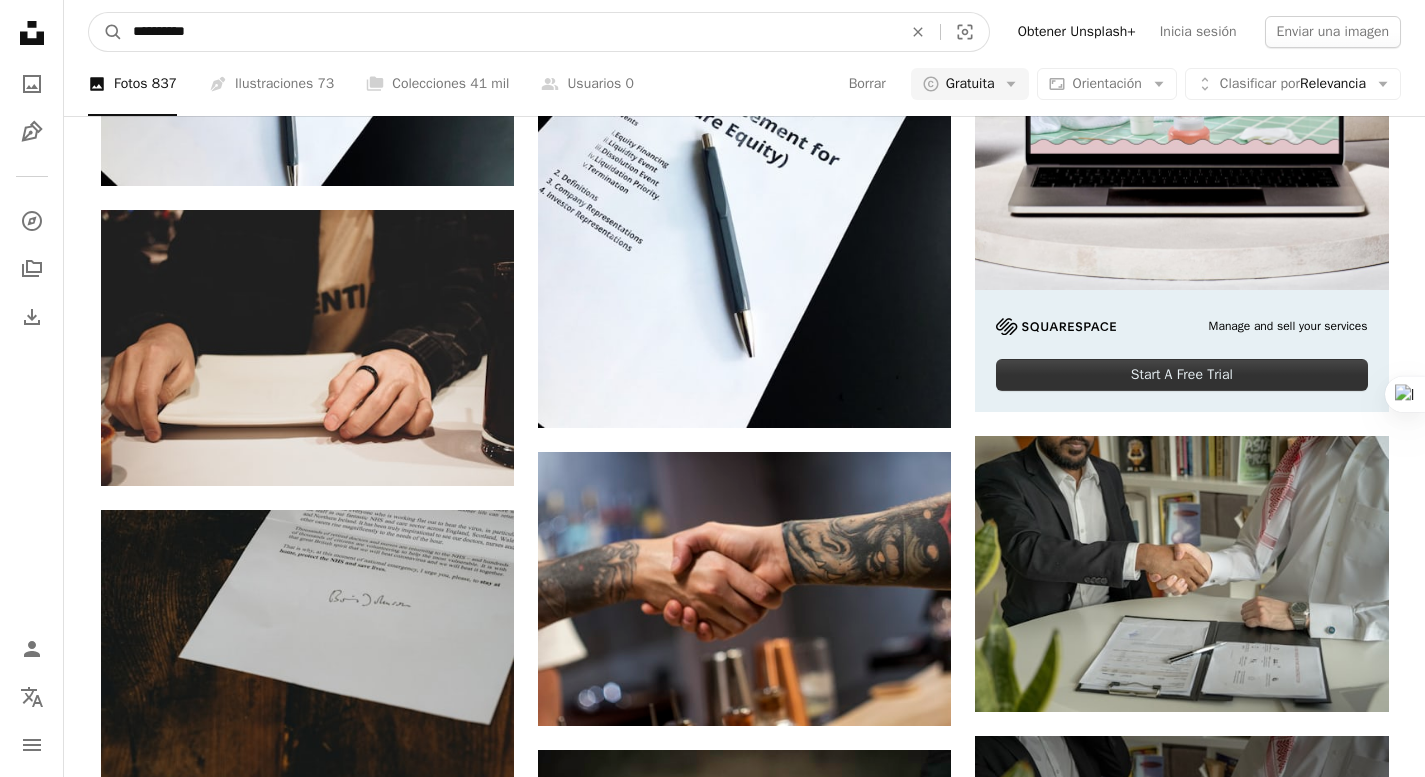 click on "A magnifying glass" at bounding box center (106, 32) 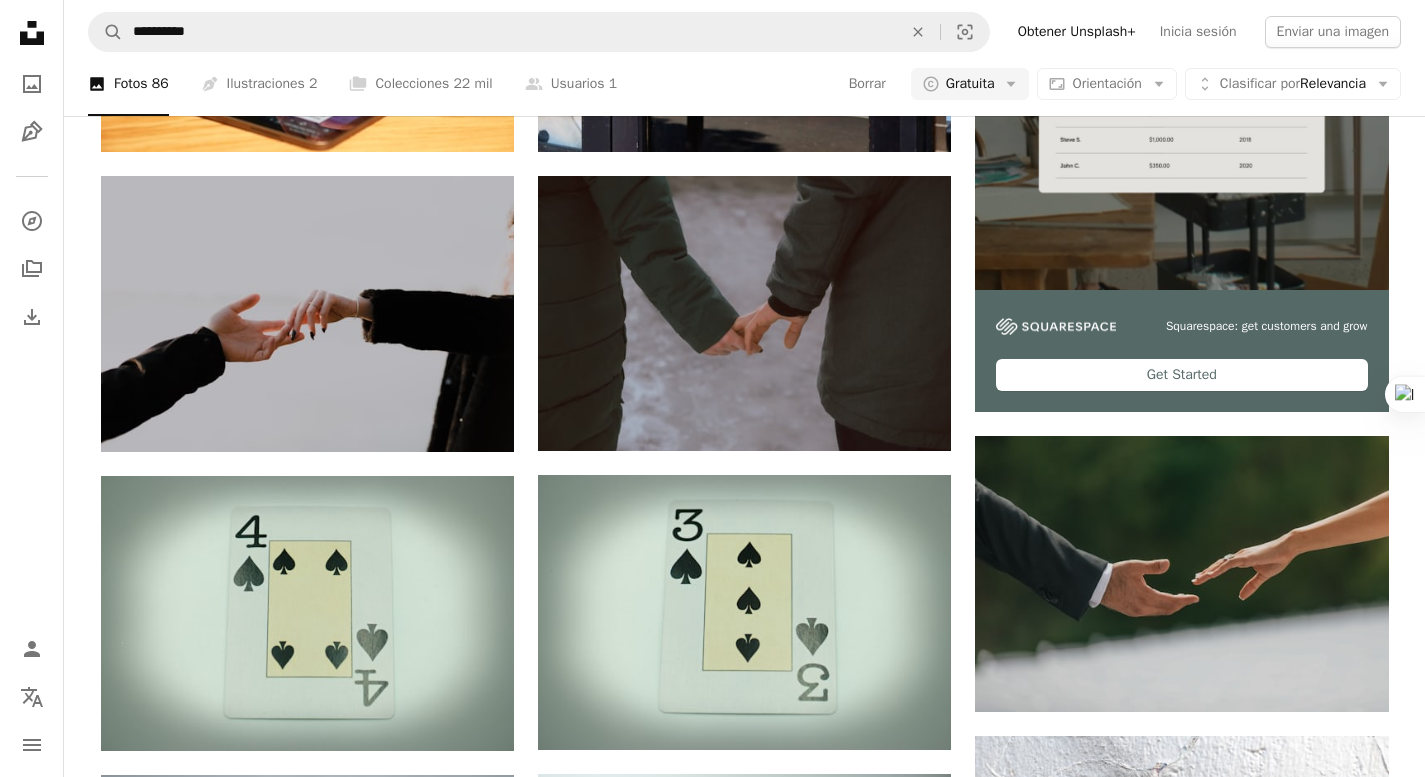 scroll, scrollTop: 3317, scrollLeft: 0, axis: vertical 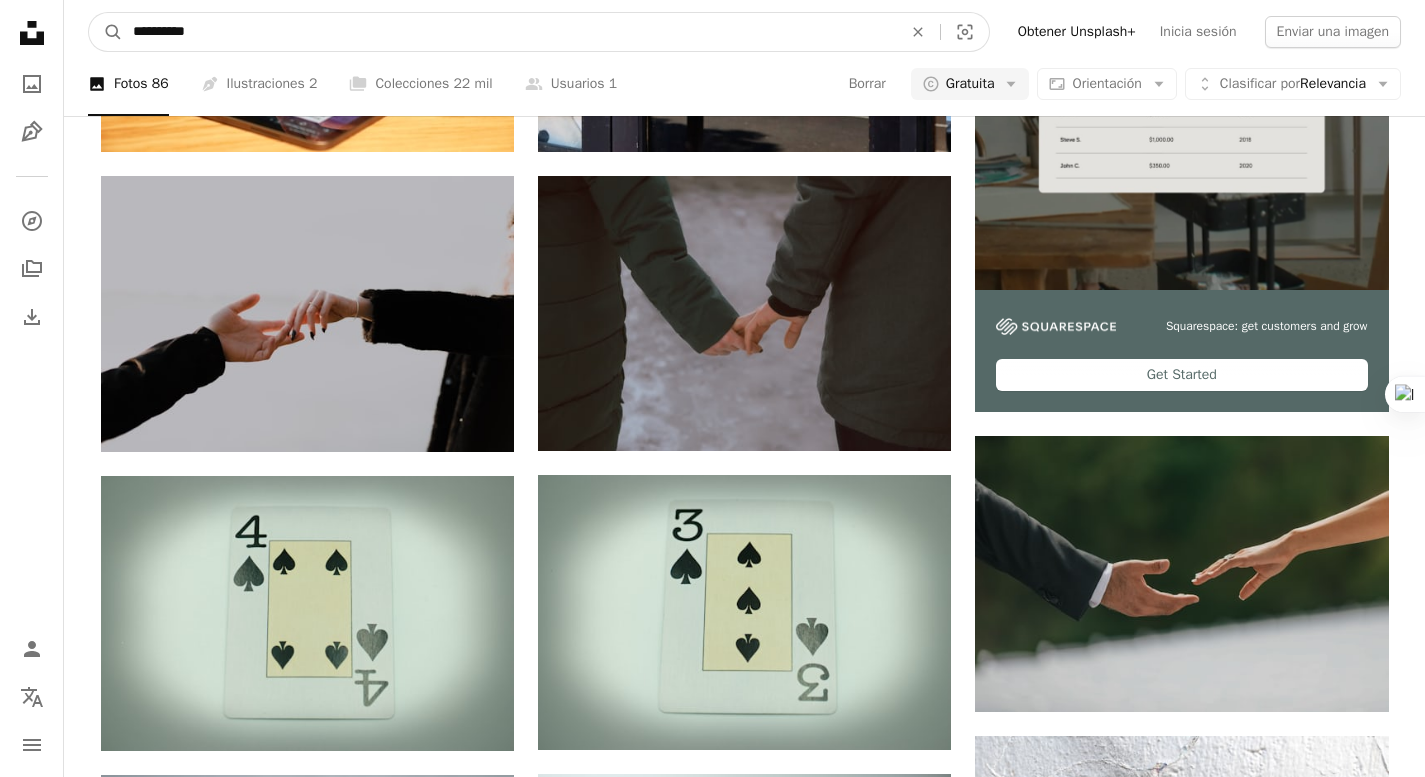 drag, startPoint x: 34, startPoint y: 31, endPoint x: 61, endPoint y: 41, distance: 28.79236 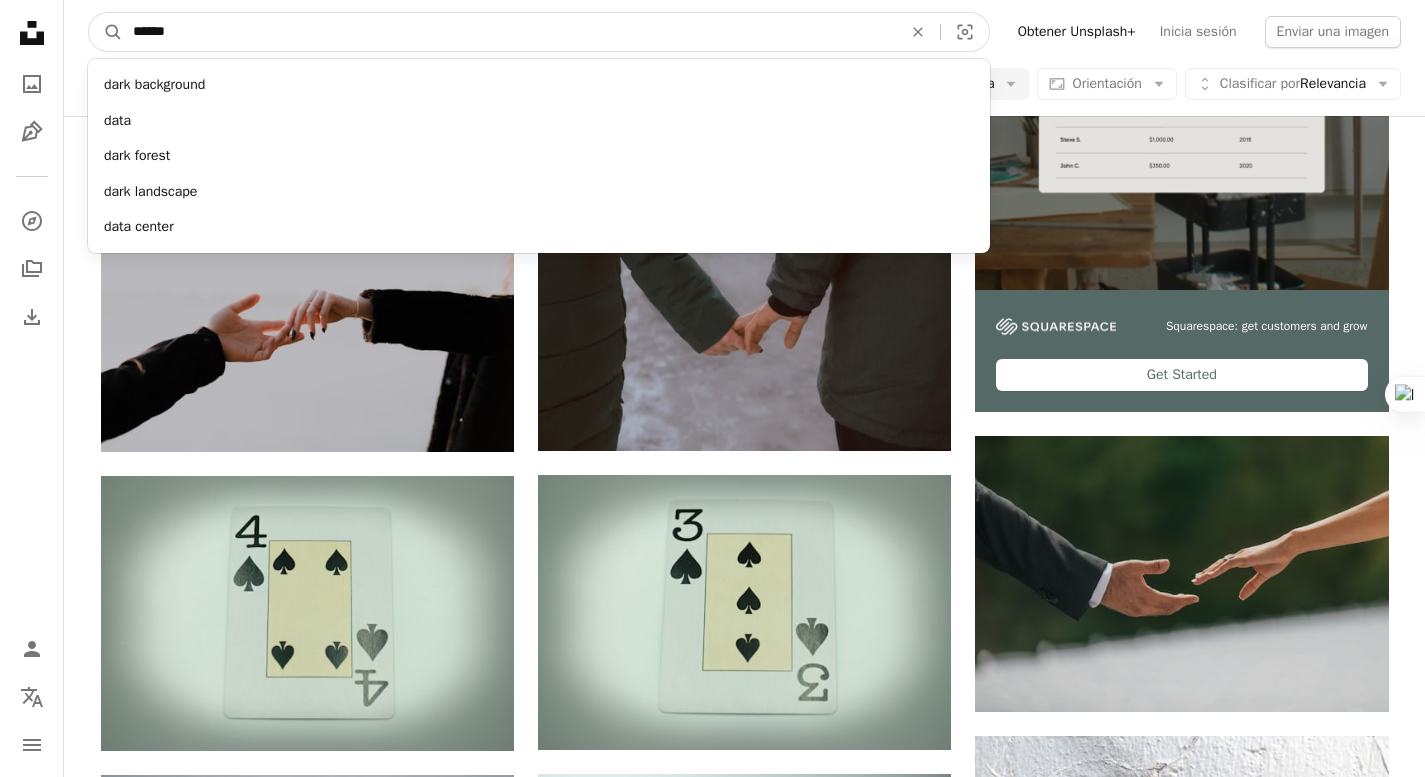 type on "*******" 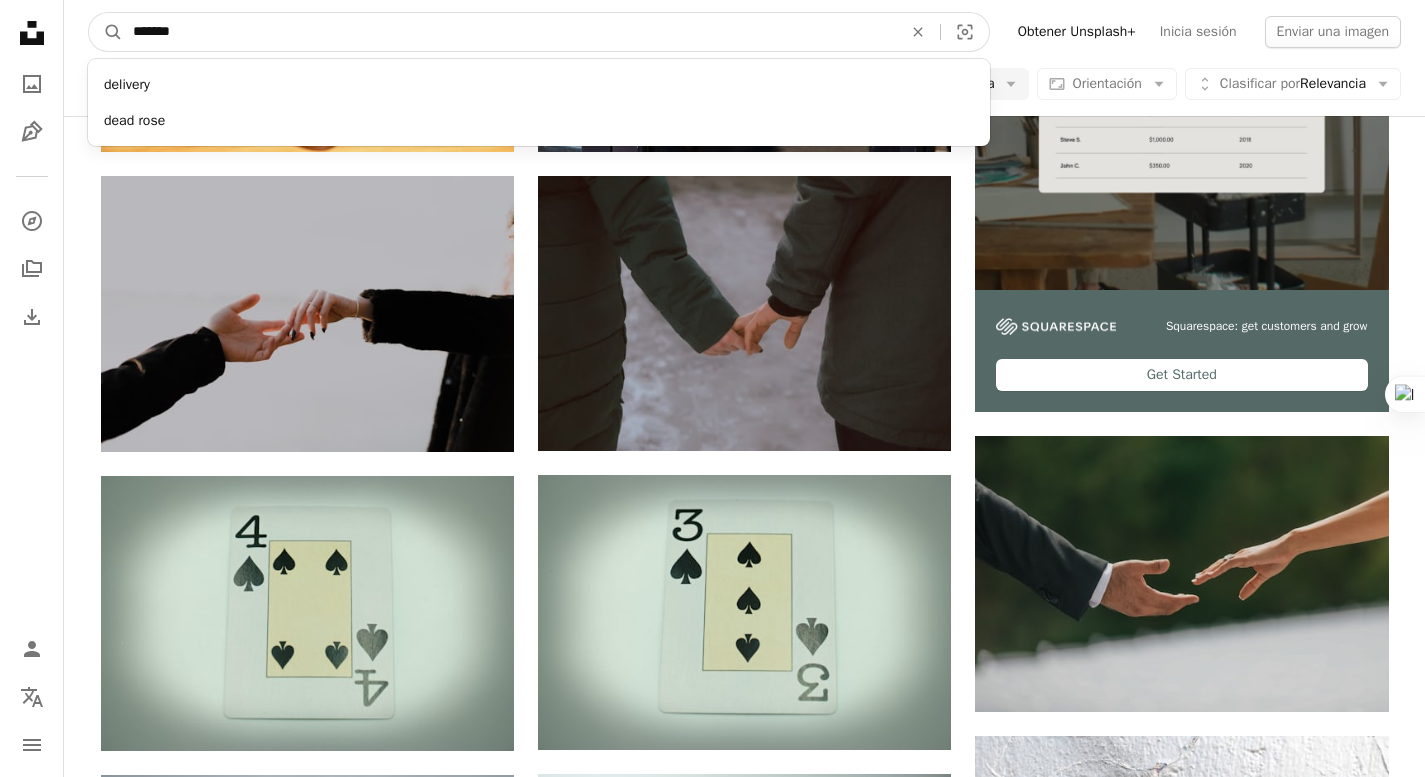 click on "A magnifying glass" at bounding box center [106, 32] 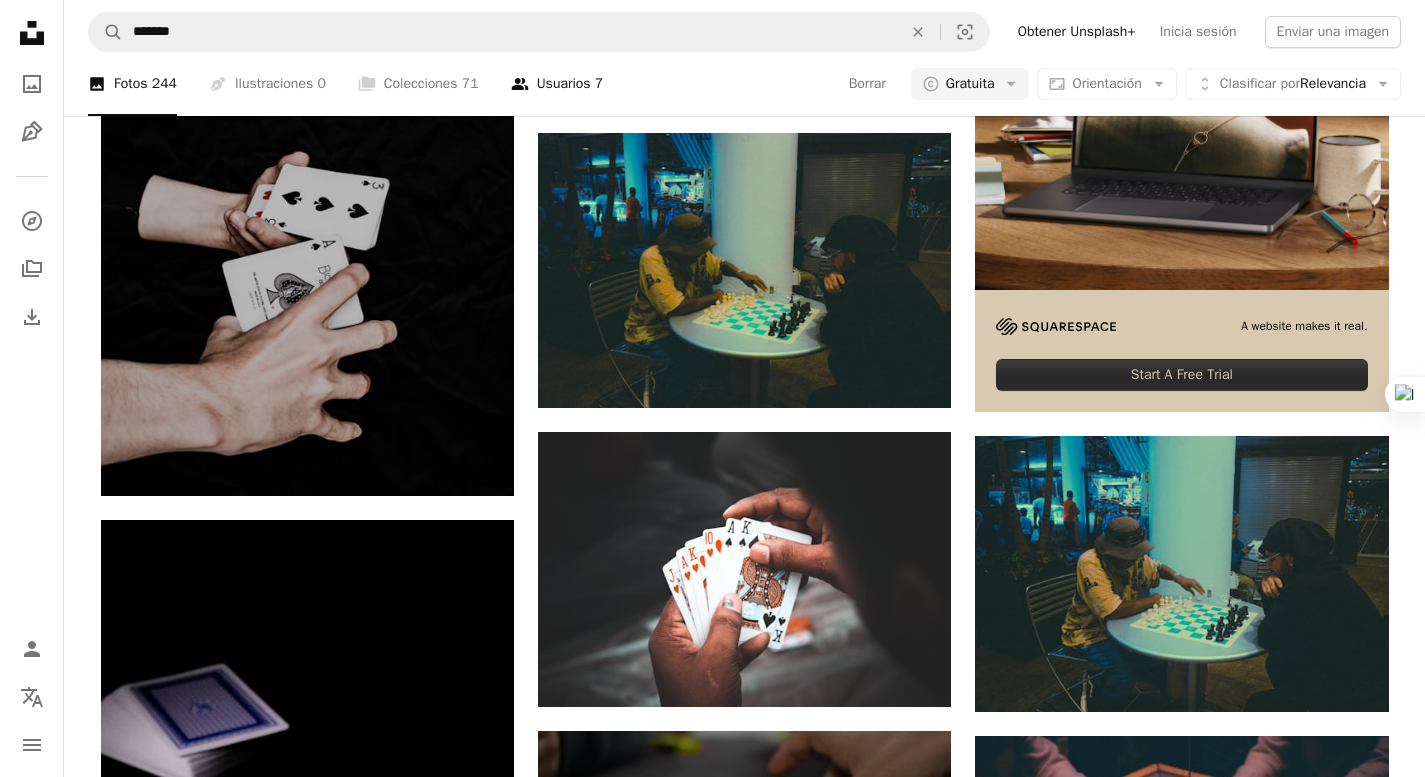 scroll, scrollTop: 0, scrollLeft: 0, axis: both 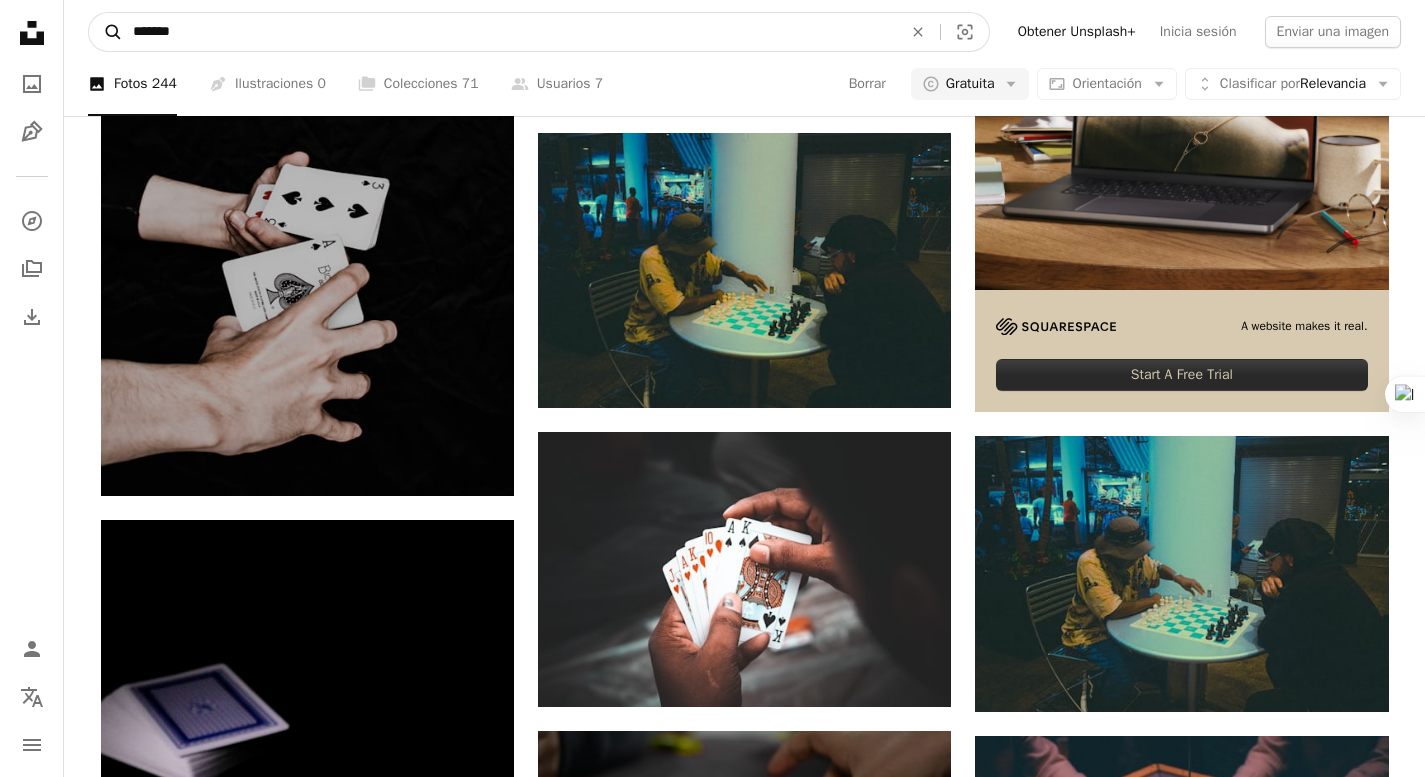 drag, startPoint x: 239, startPoint y: 40, endPoint x: 116, endPoint y: 29, distance: 123.49089 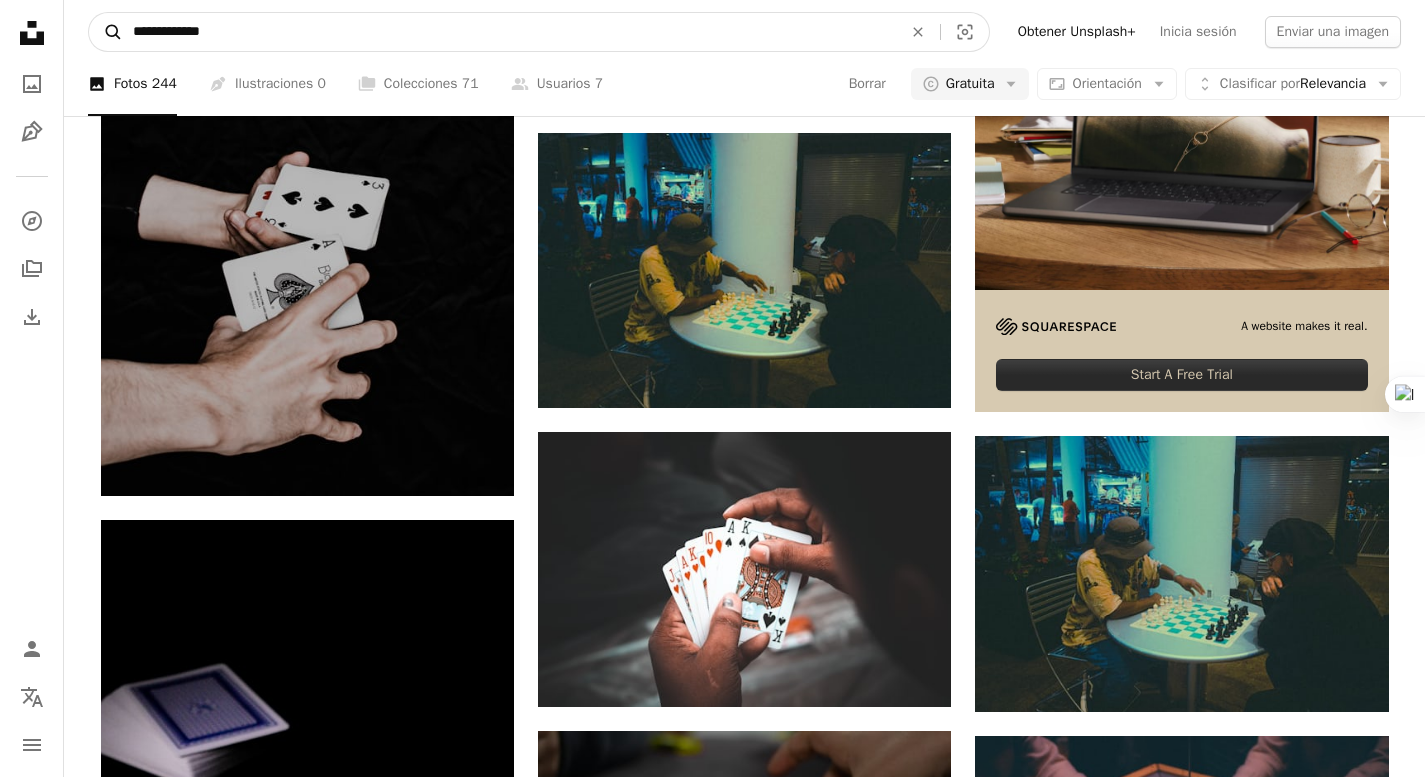 type on "**********" 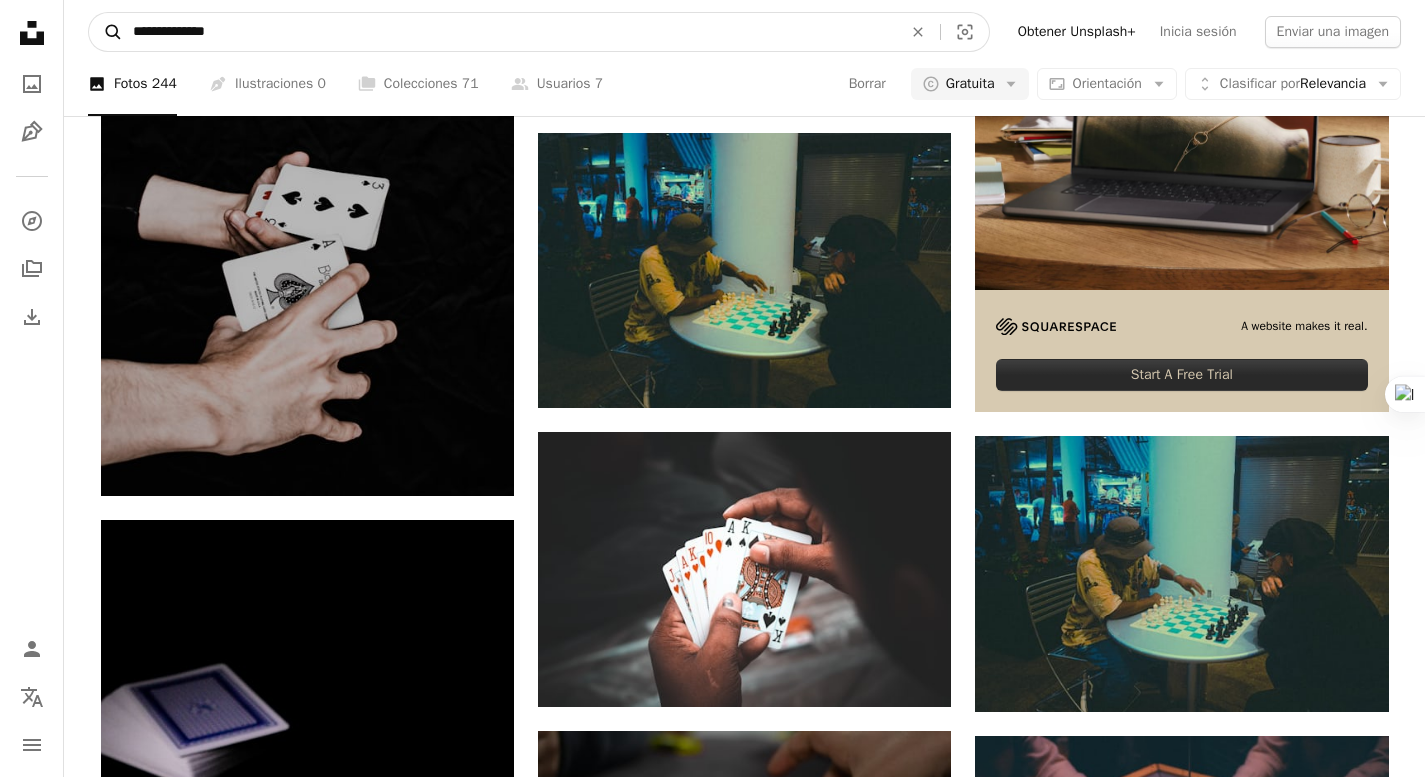 click on "A magnifying glass" at bounding box center (106, 32) 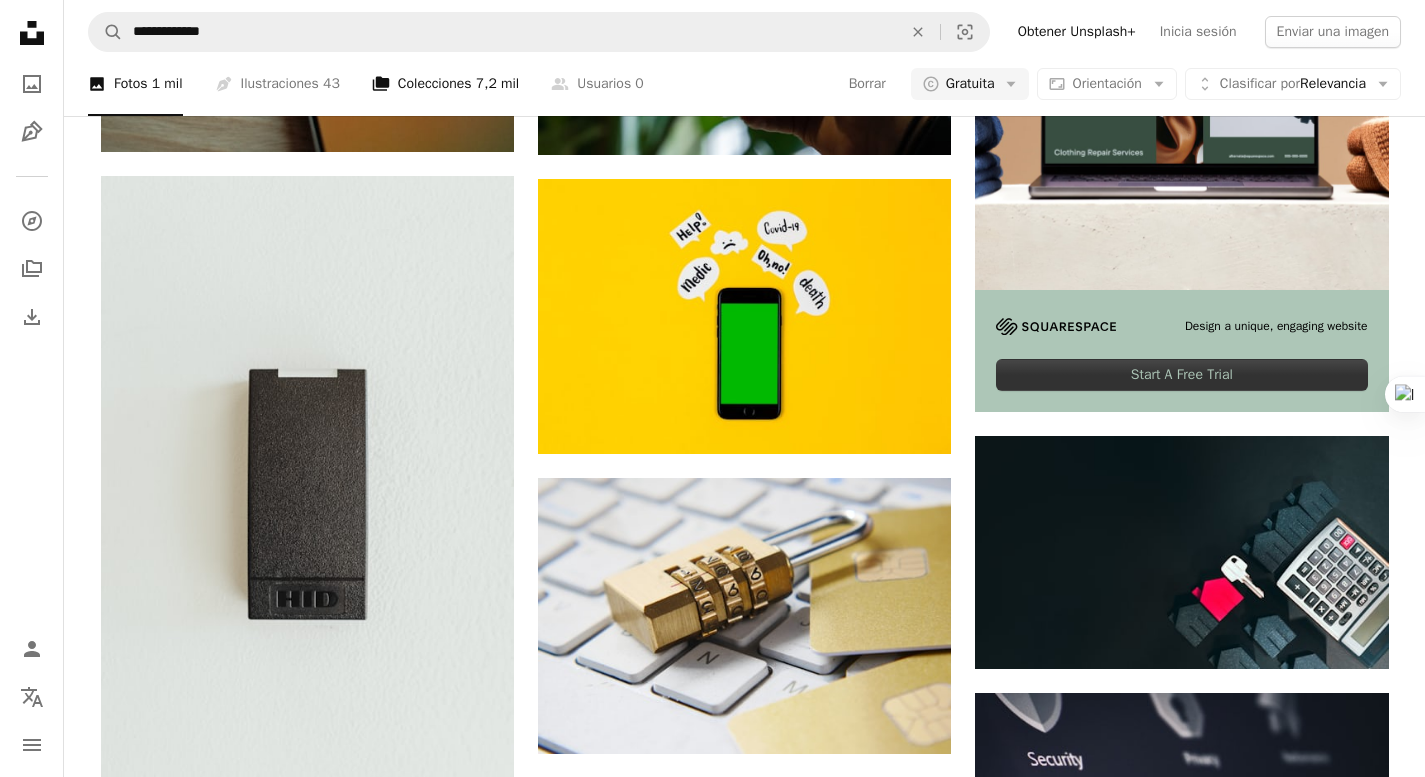 scroll, scrollTop: 0, scrollLeft: 0, axis: both 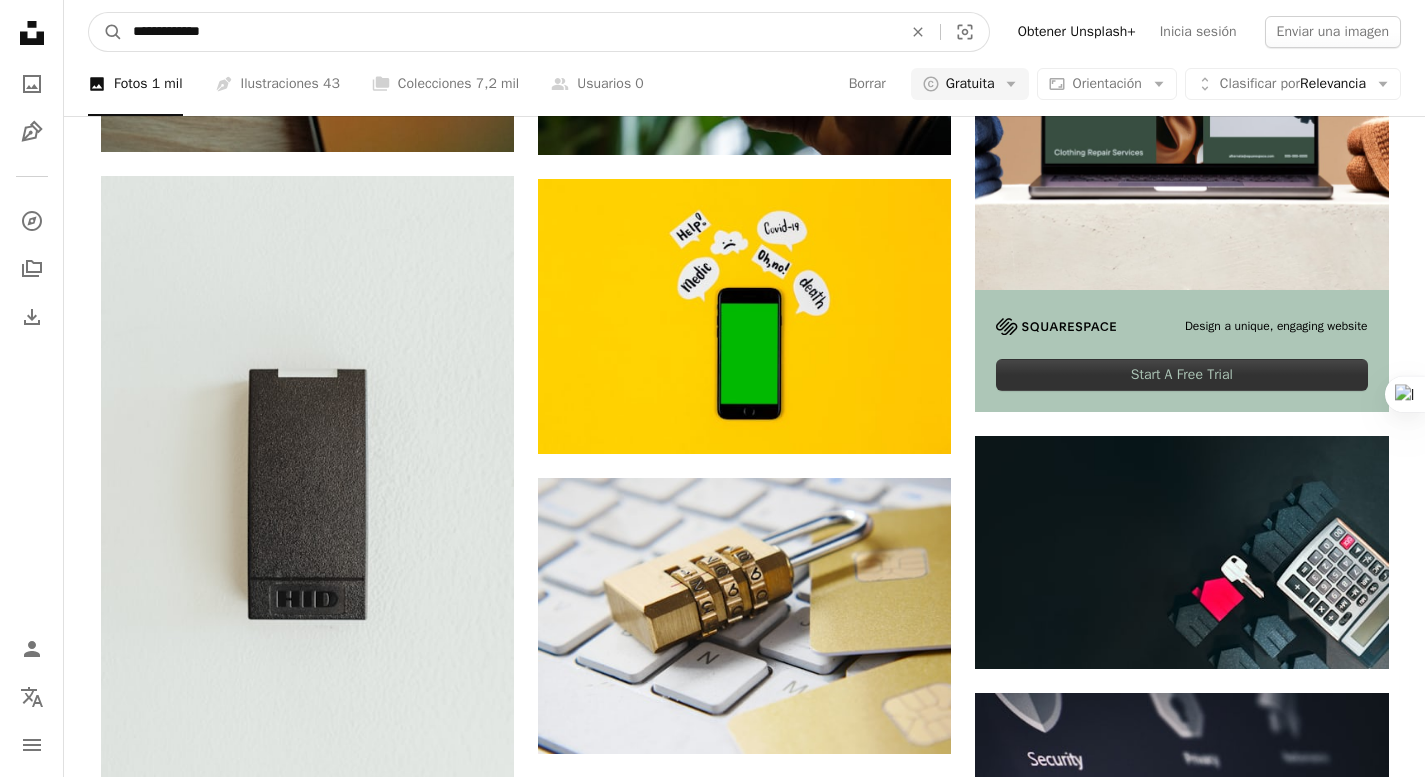 drag, startPoint x: 143, startPoint y: 29, endPoint x: 0, endPoint y: 24, distance: 143.08739 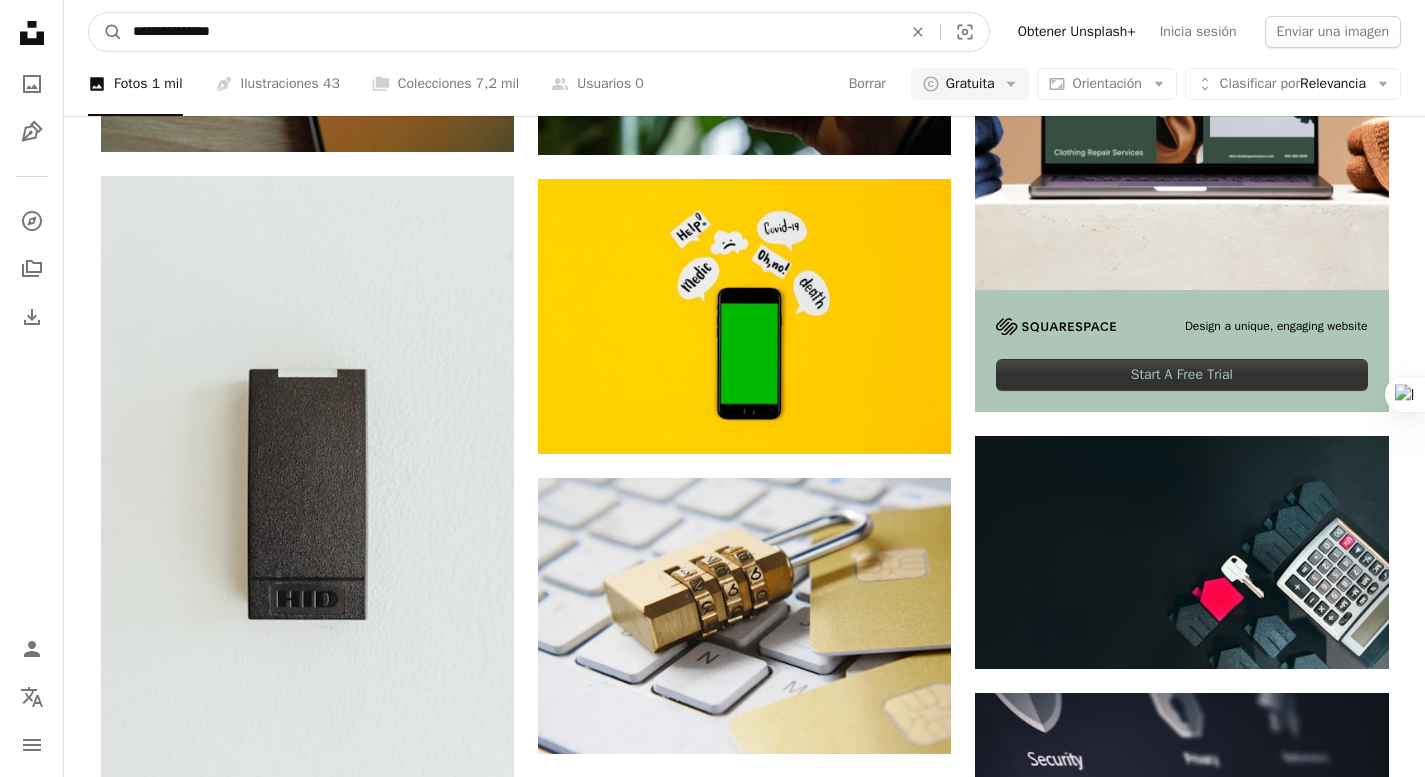 type on "**********" 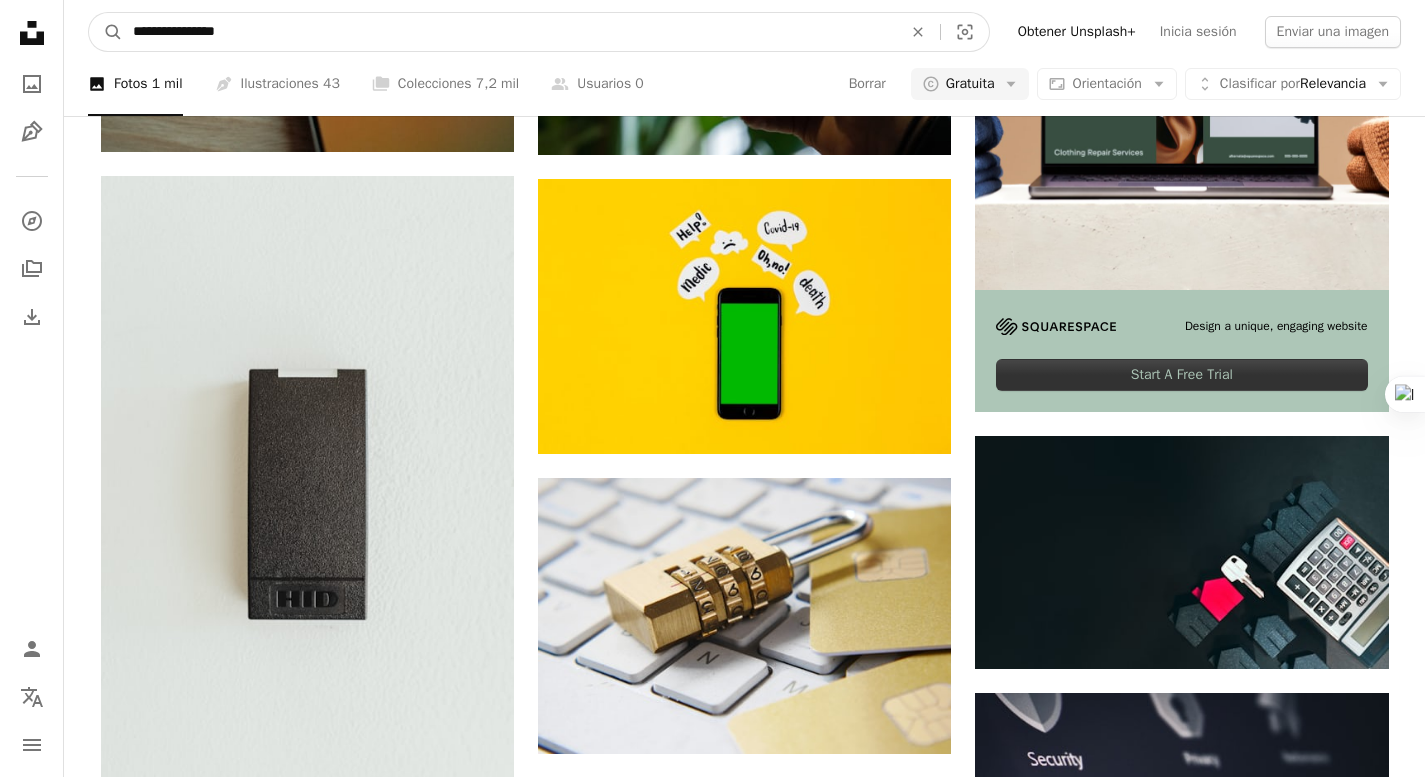 click on "A magnifying glass" at bounding box center [106, 32] 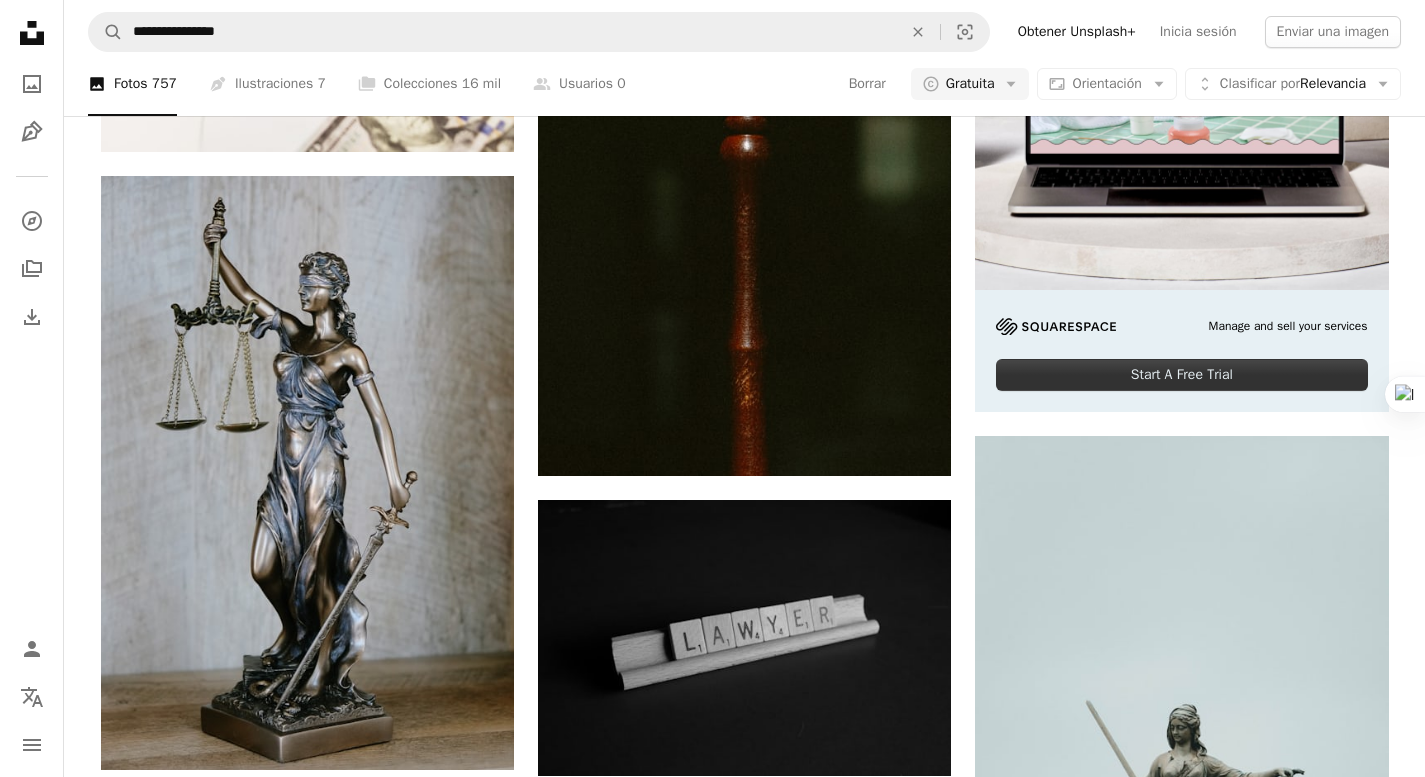 scroll, scrollTop: 4, scrollLeft: 0, axis: vertical 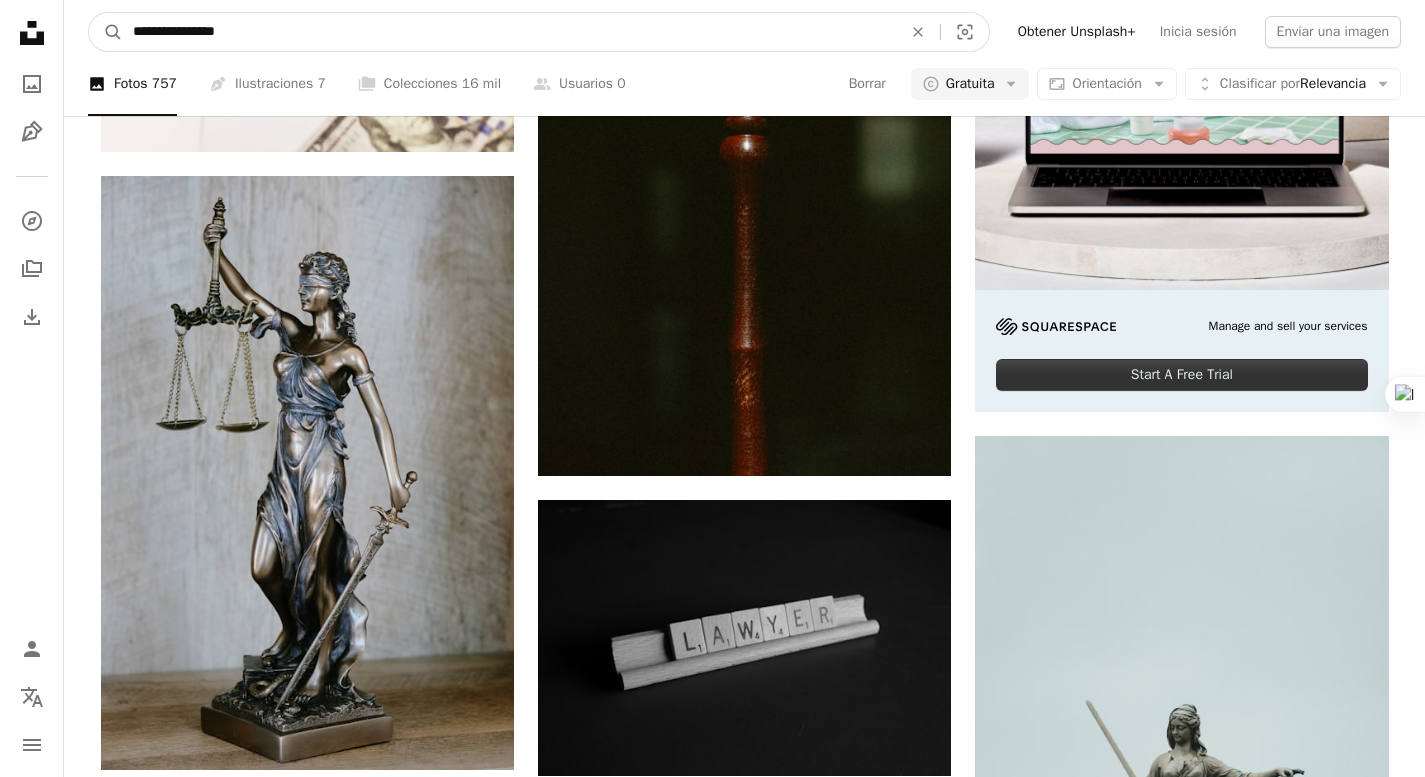 click on "**********" at bounding box center [509, 32] 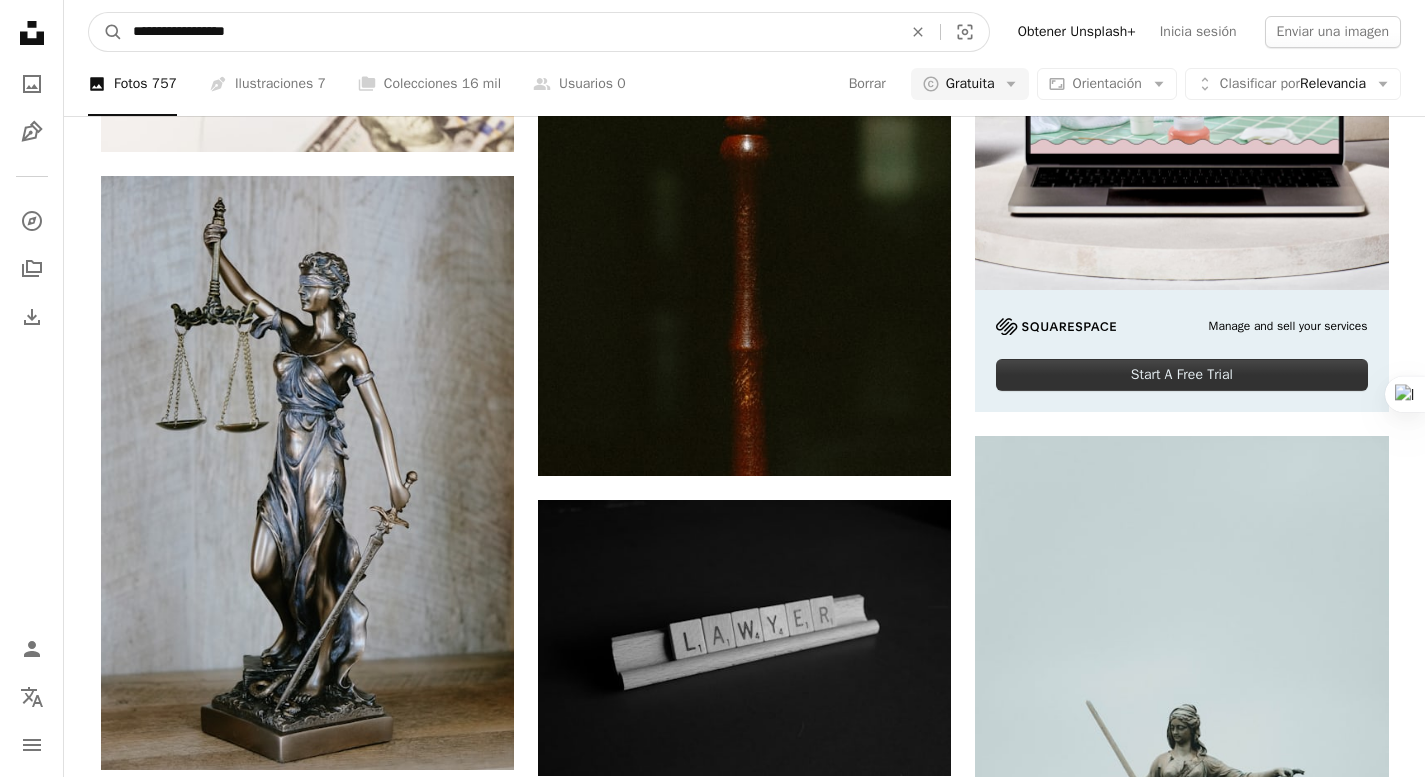 type on "**********" 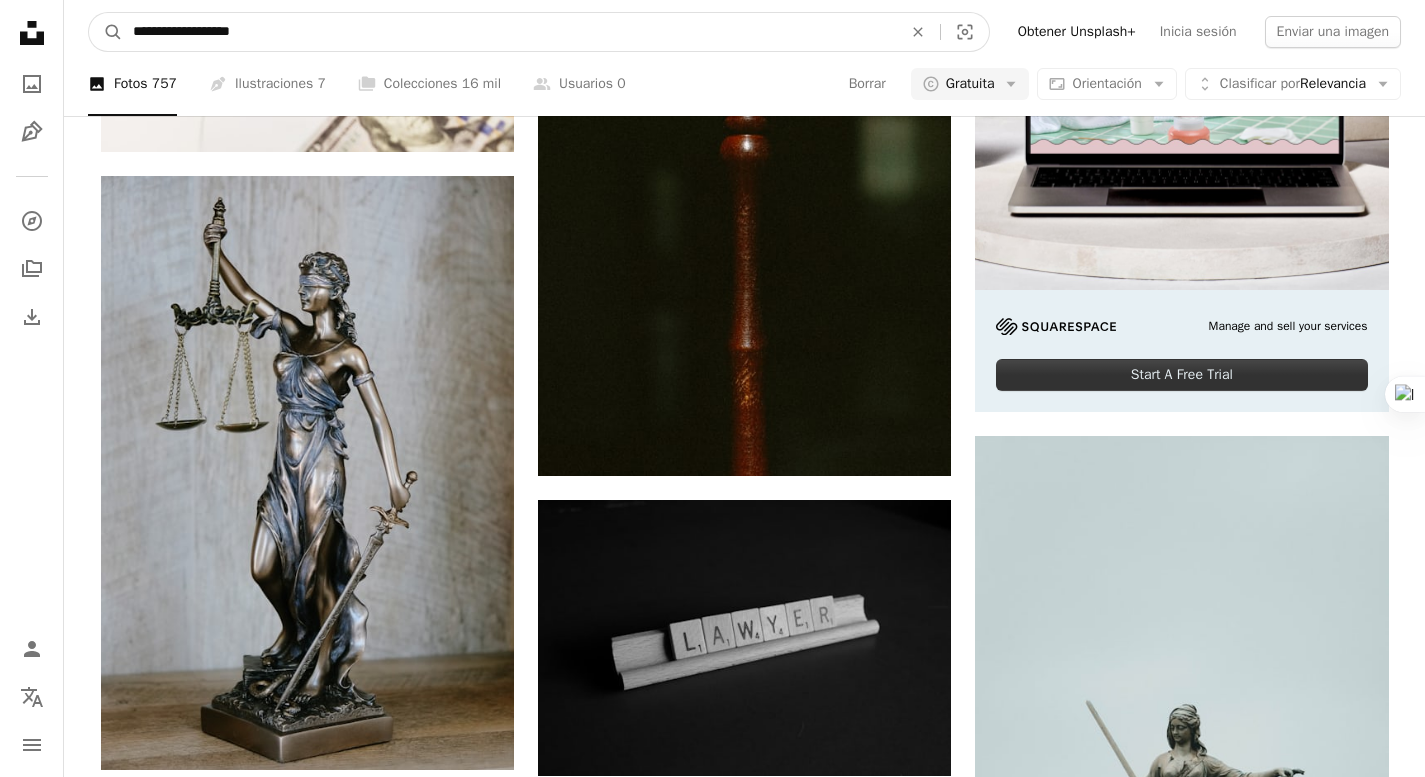 click on "A magnifying glass" at bounding box center [106, 32] 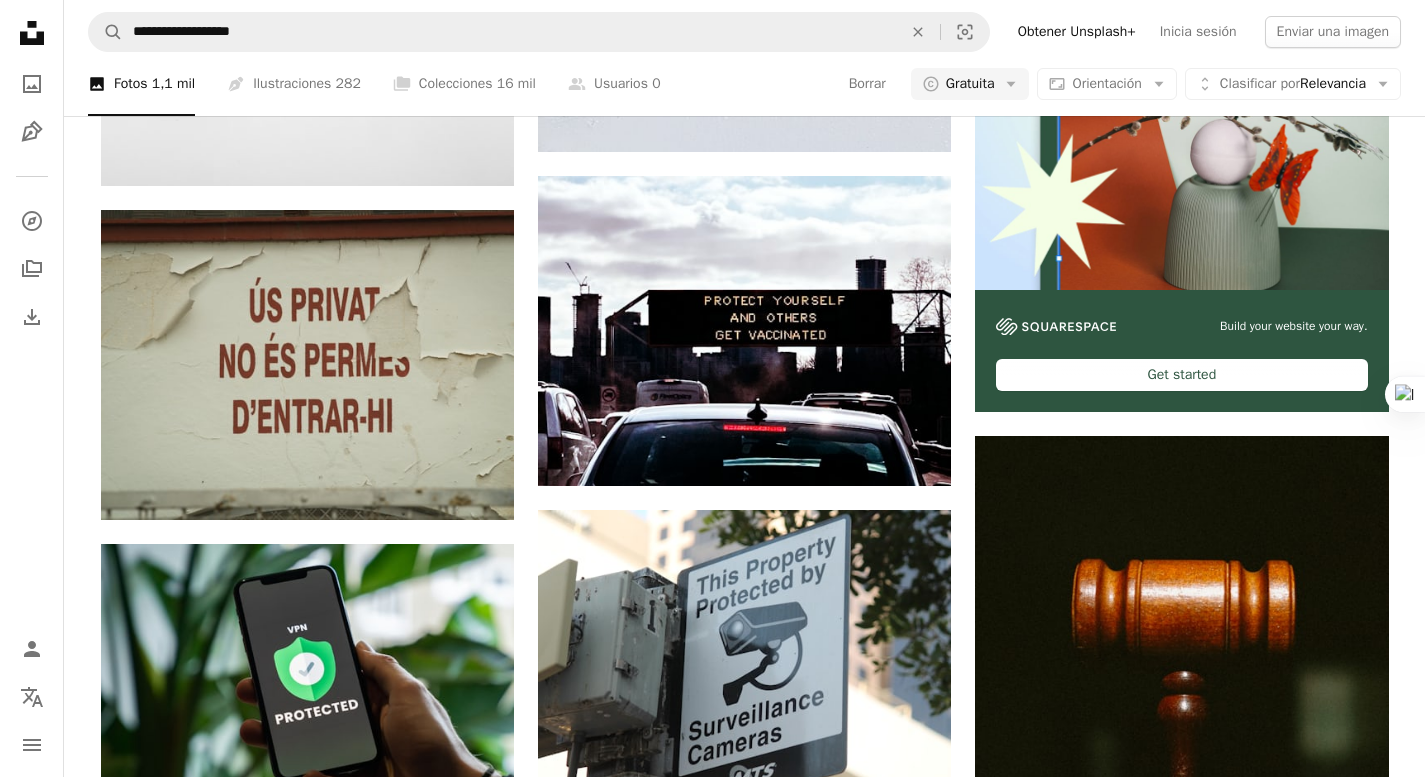 scroll, scrollTop: 1811, scrollLeft: 0, axis: vertical 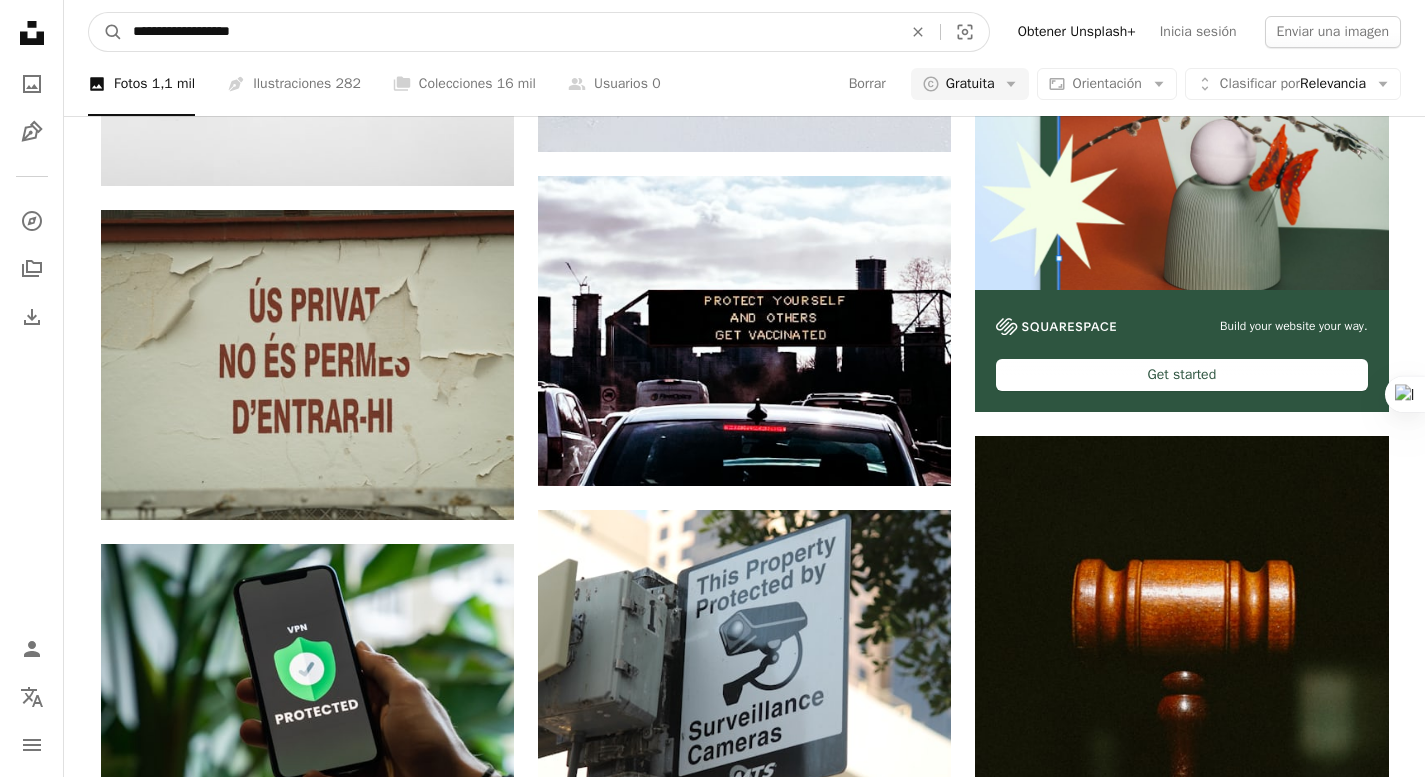 drag, startPoint x: 300, startPoint y: 26, endPoint x: 59, endPoint y: 2, distance: 242.19208 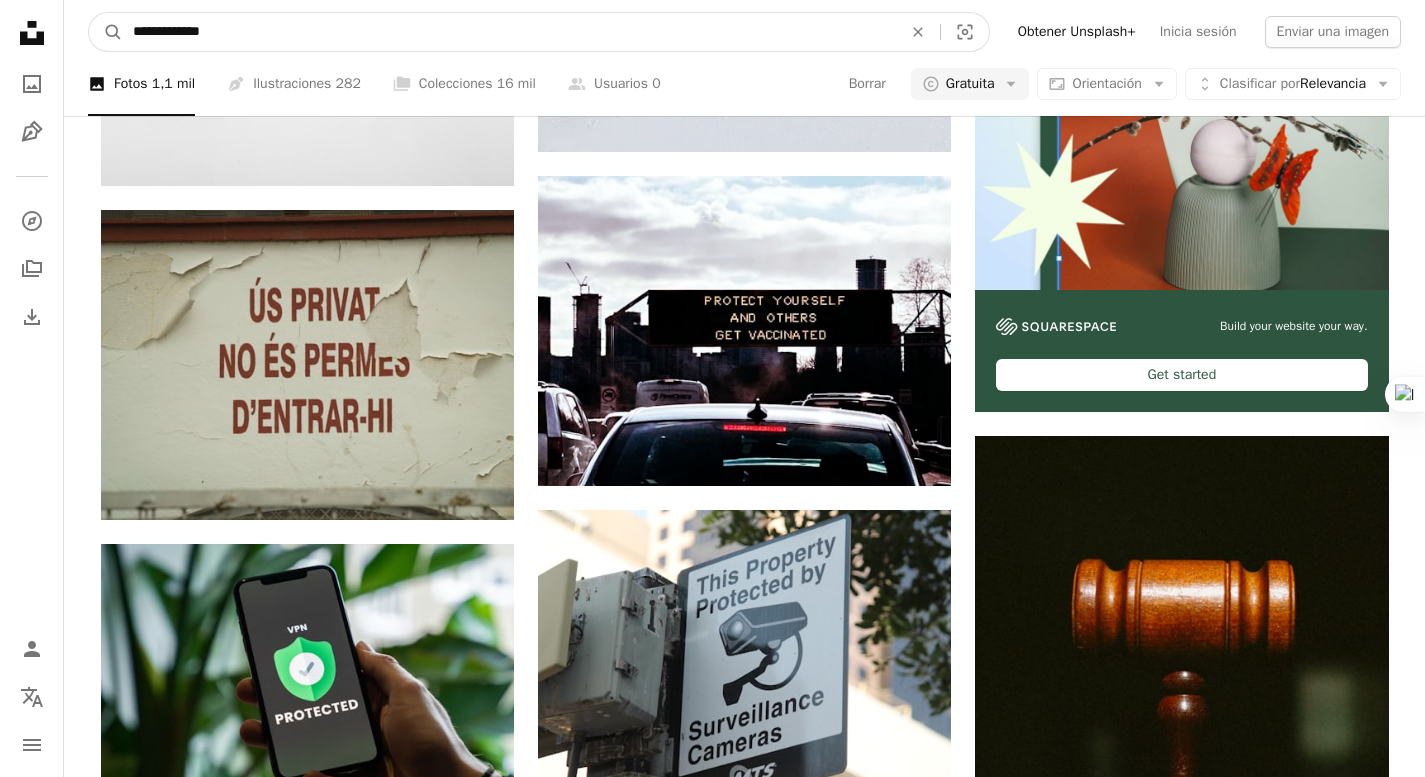 type on "**********" 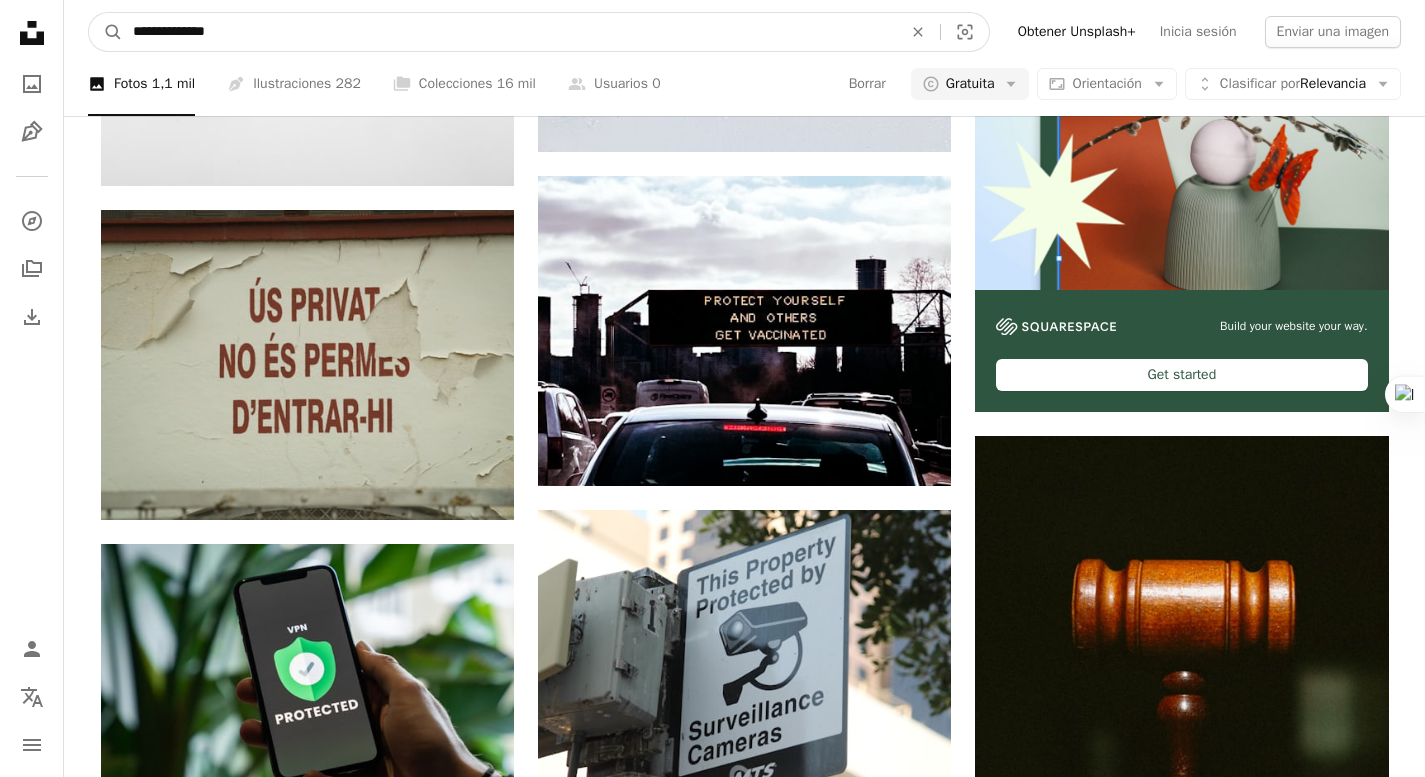 click on "A magnifying glass" at bounding box center (106, 32) 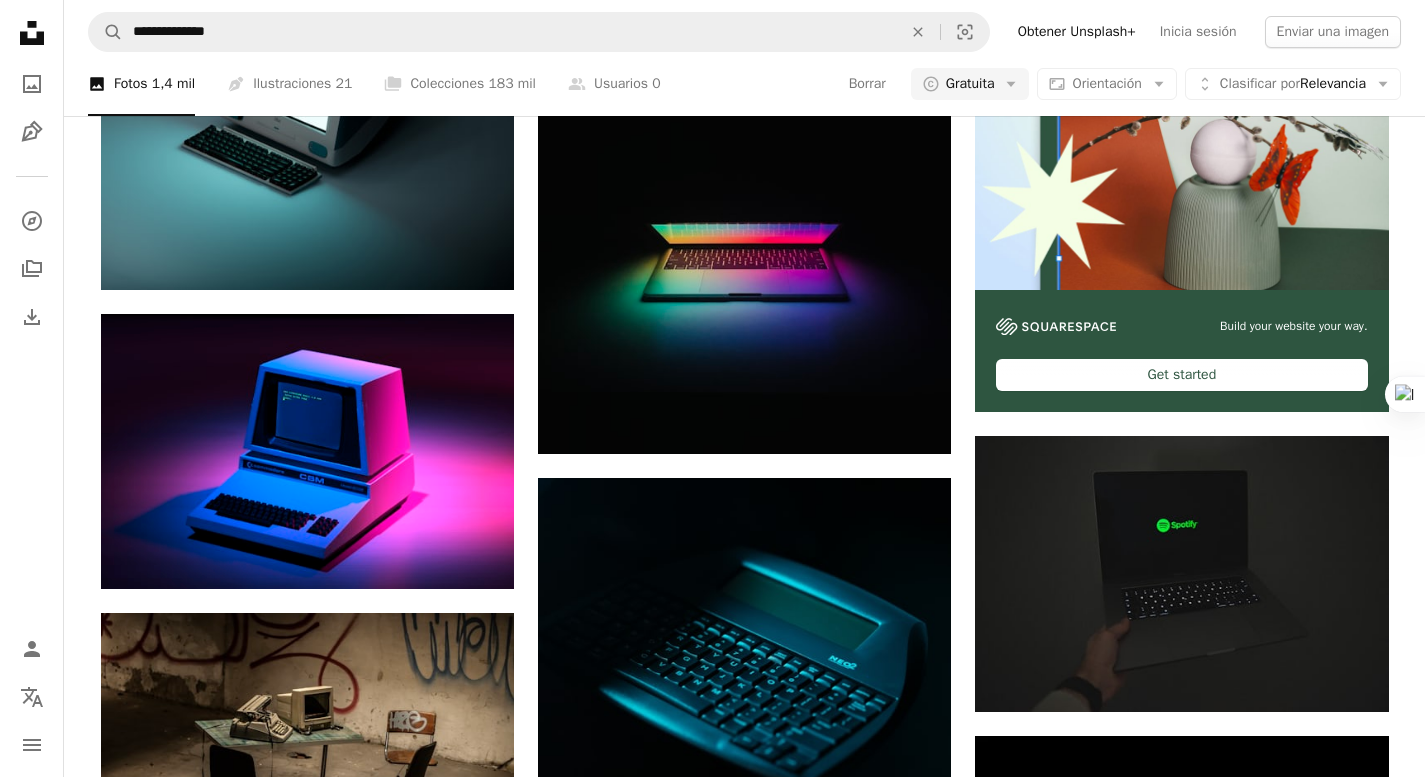 scroll, scrollTop: 2804, scrollLeft: 0, axis: vertical 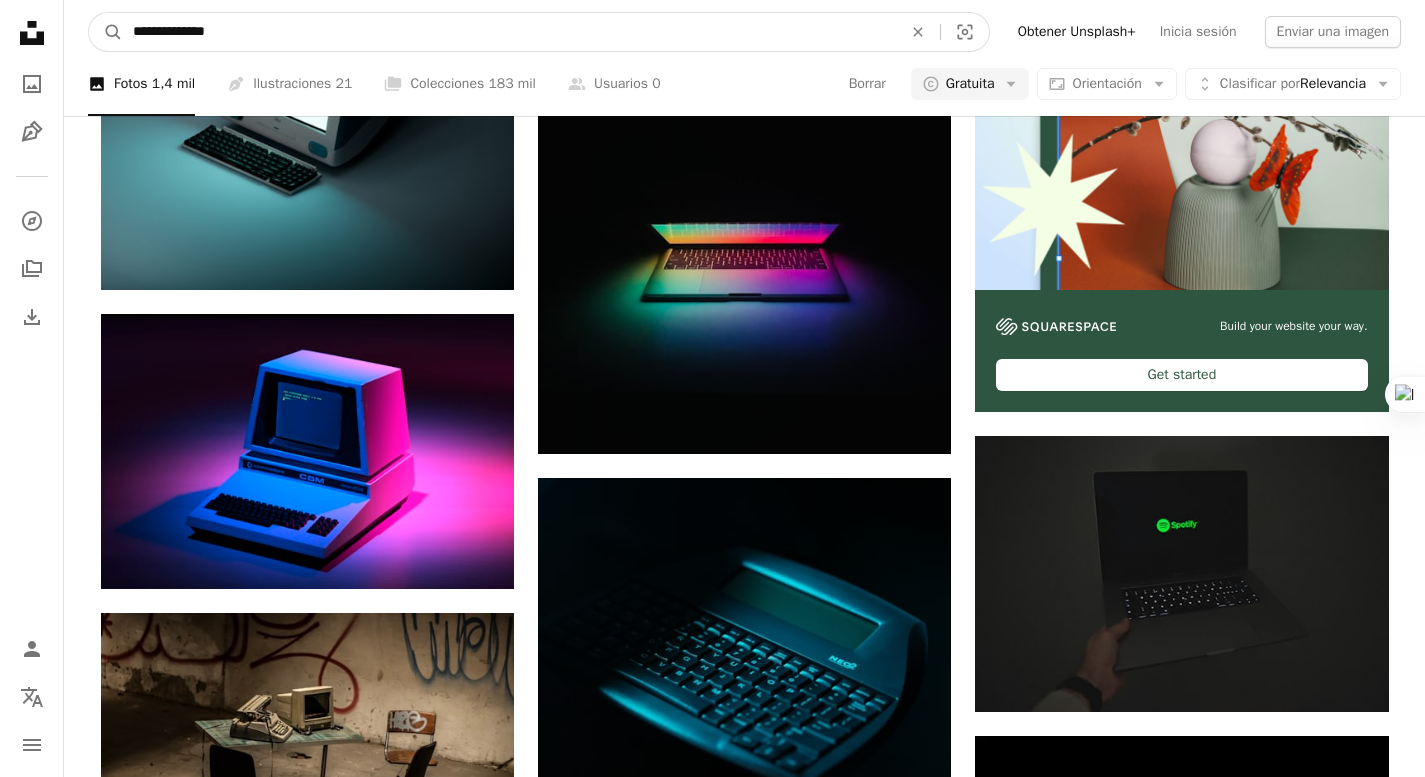drag, startPoint x: 163, startPoint y: 34, endPoint x: 0, endPoint y: 29, distance: 163.07668 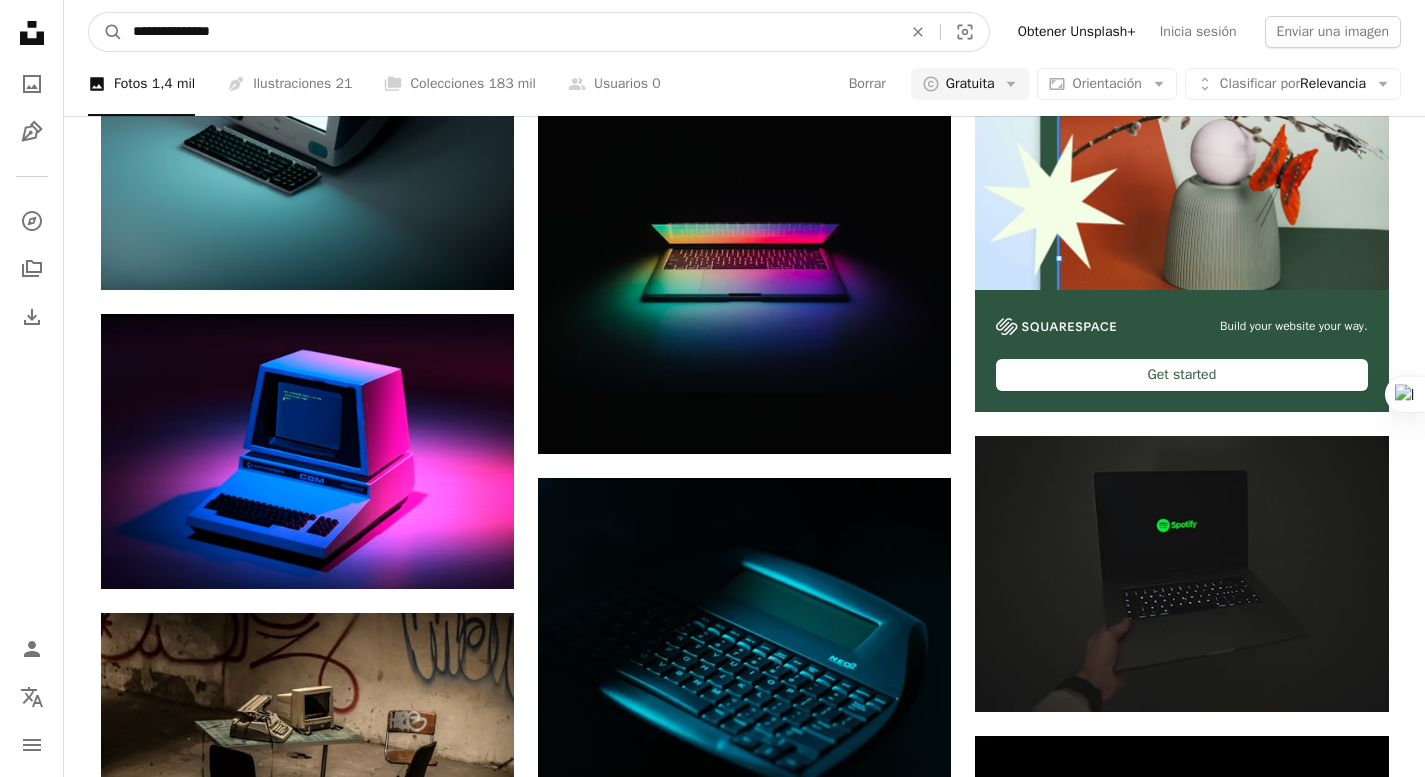 click on "A magnifying glass" at bounding box center [106, 32] 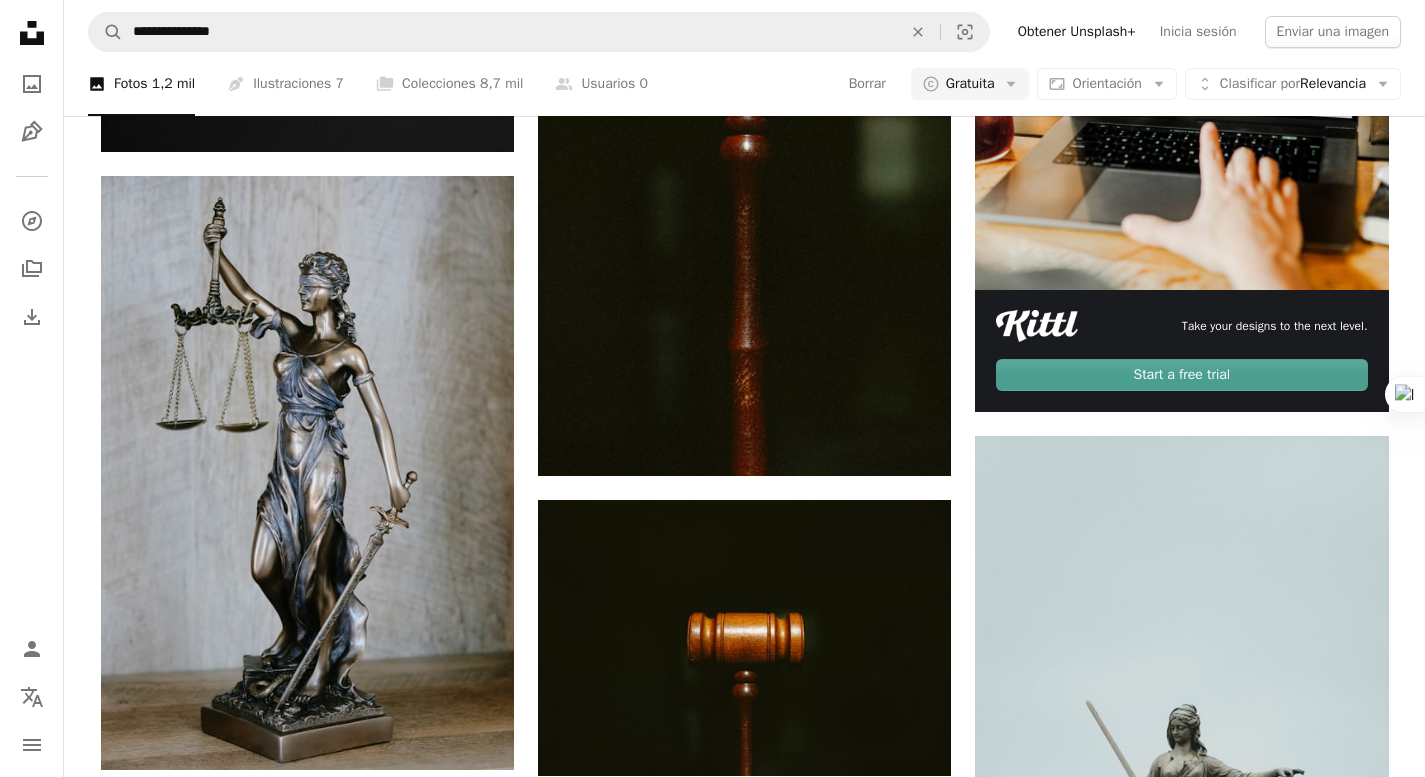 scroll, scrollTop: 3271, scrollLeft: 0, axis: vertical 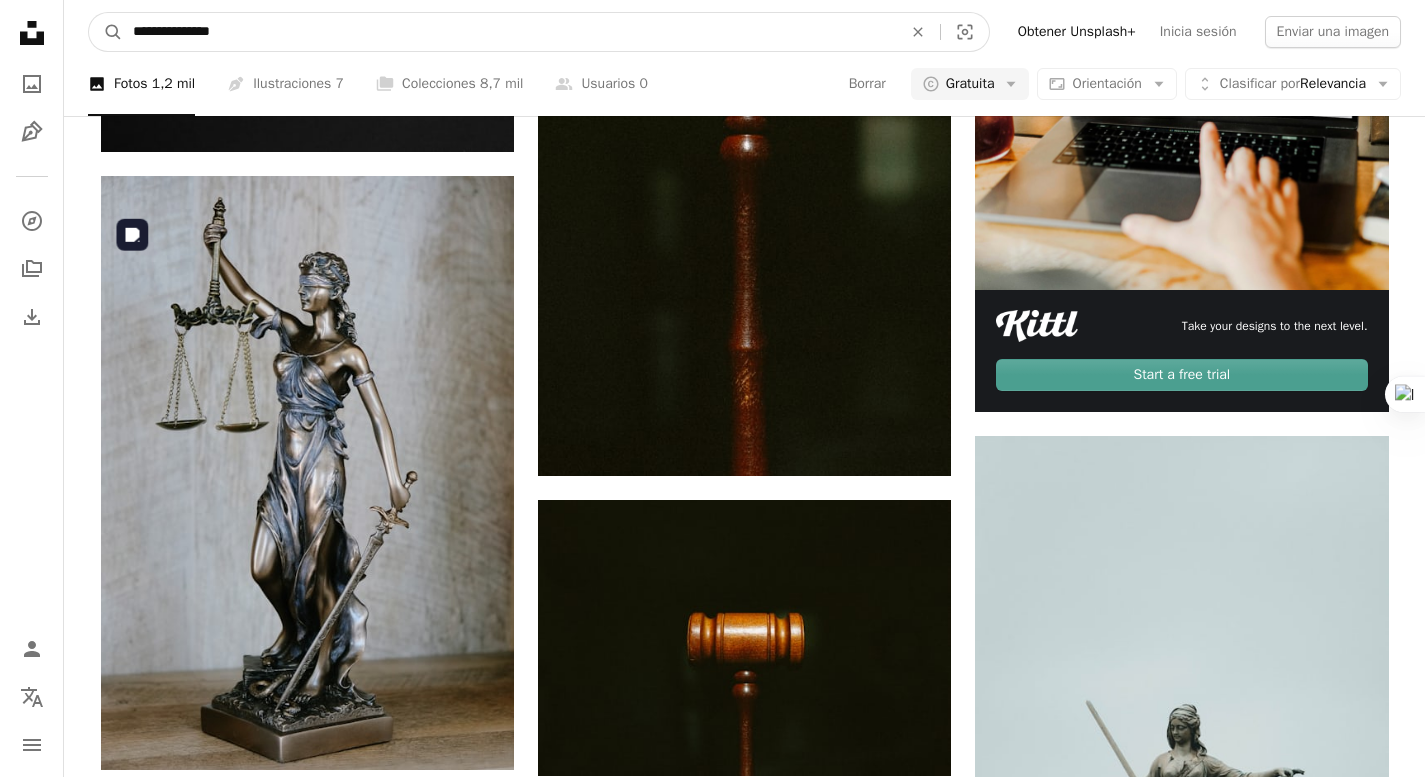 drag, startPoint x: 298, startPoint y: 29, endPoint x: 150, endPoint y: 17, distance: 148.48569 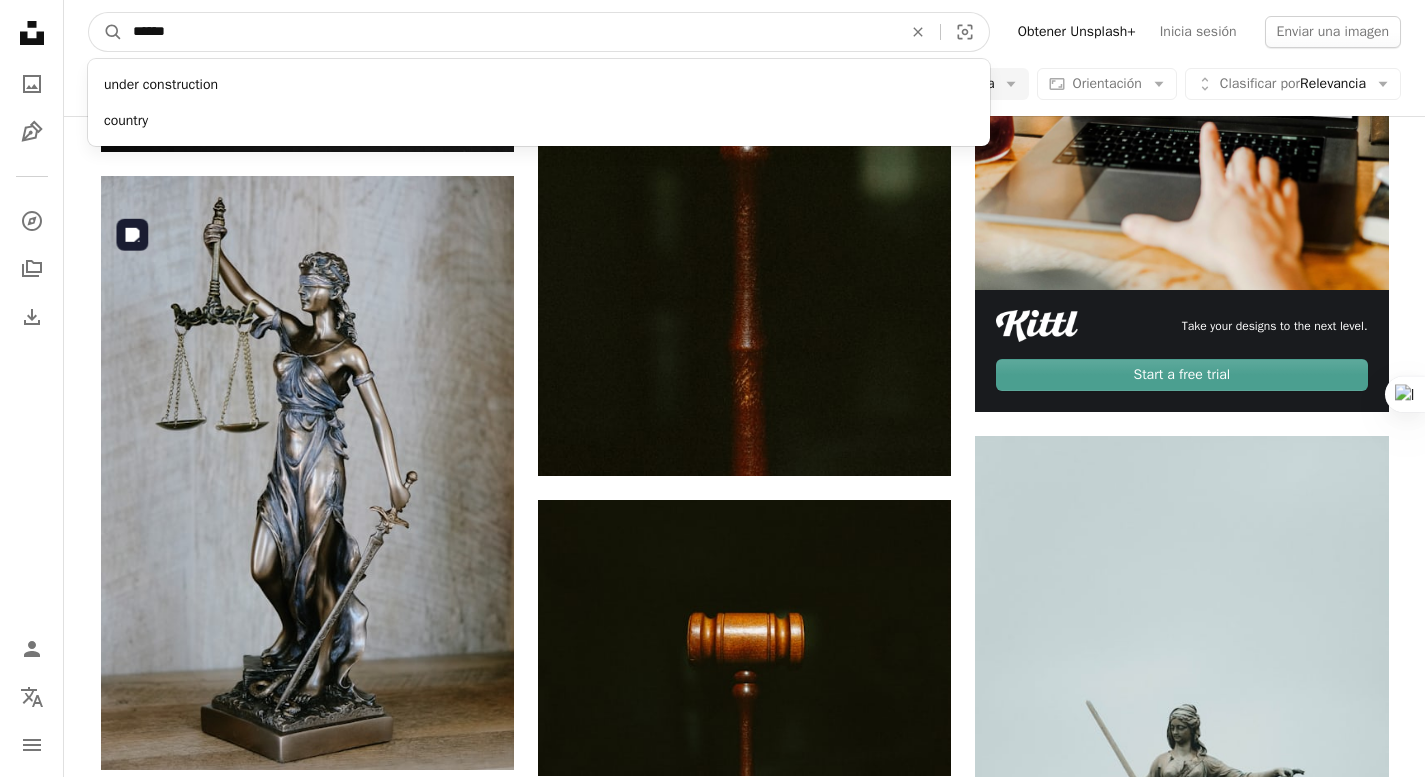 type on "*******" 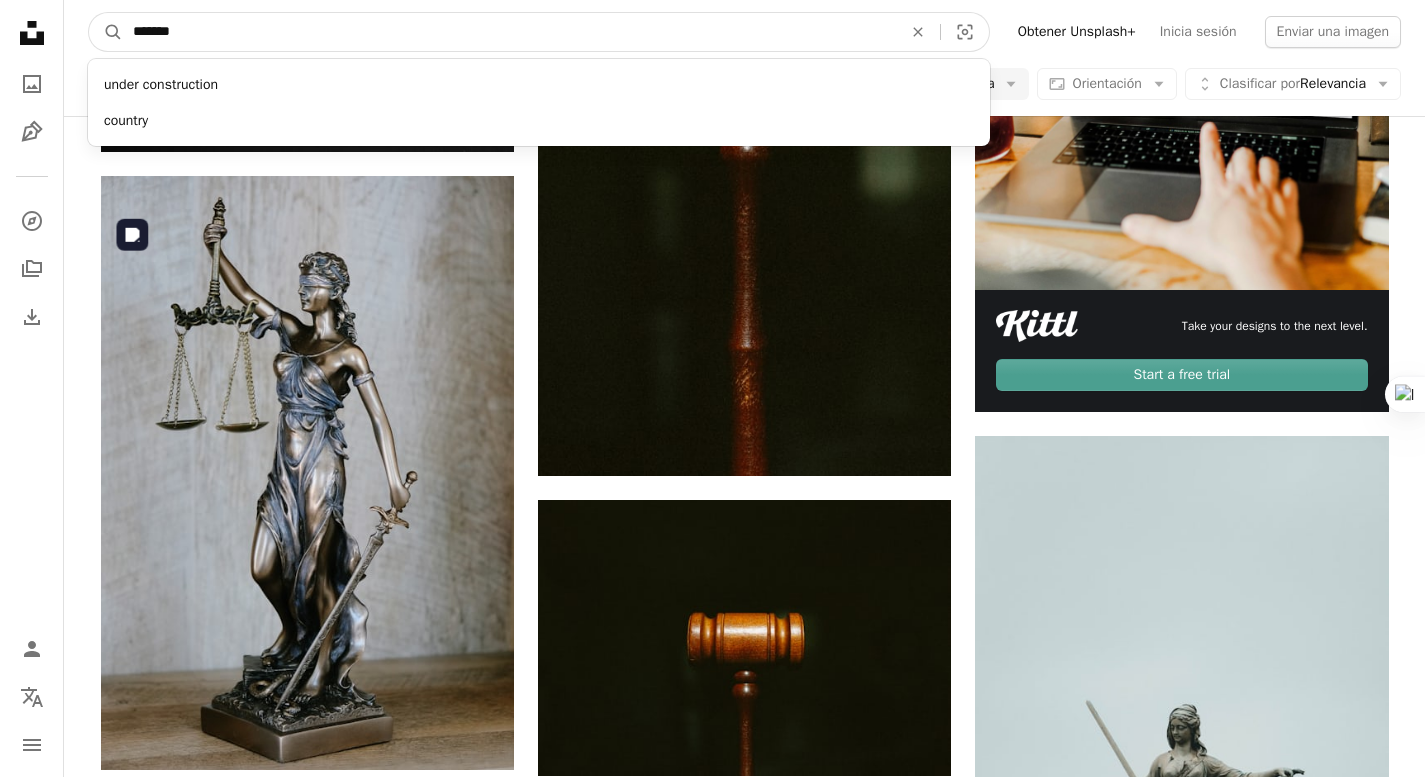 click on "A magnifying glass" at bounding box center (106, 32) 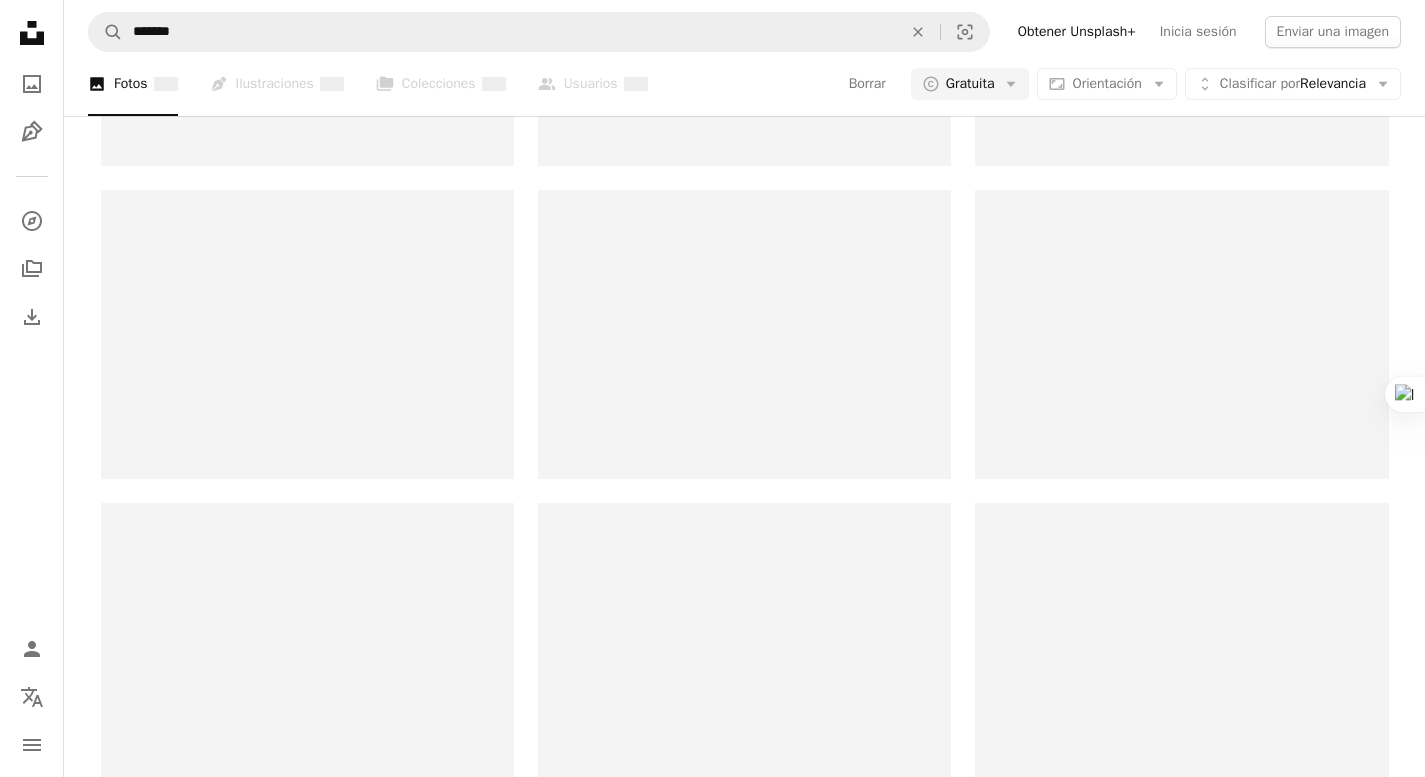 scroll, scrollTop: 0, scrollLeft: 0, axis: both 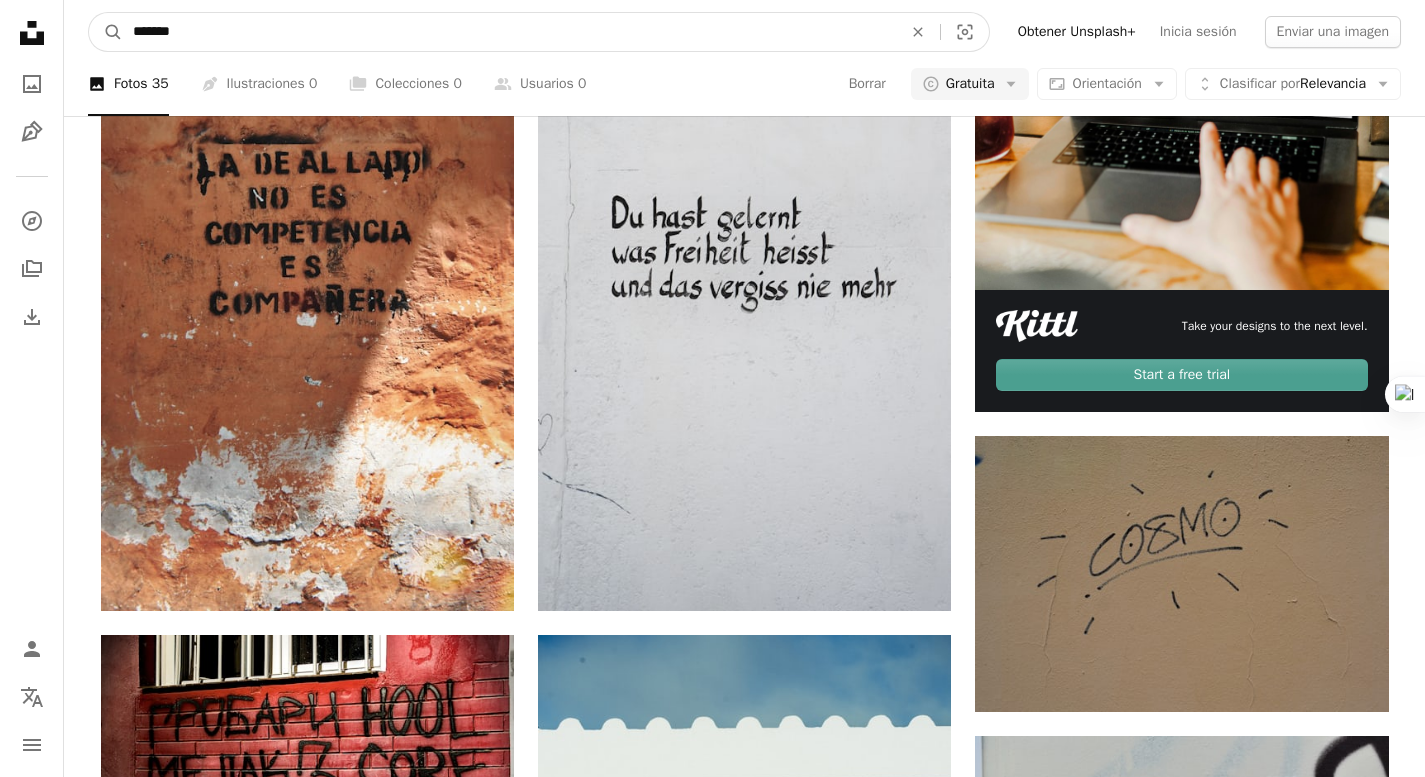 click on "*******" at bounding box center [509, 32] 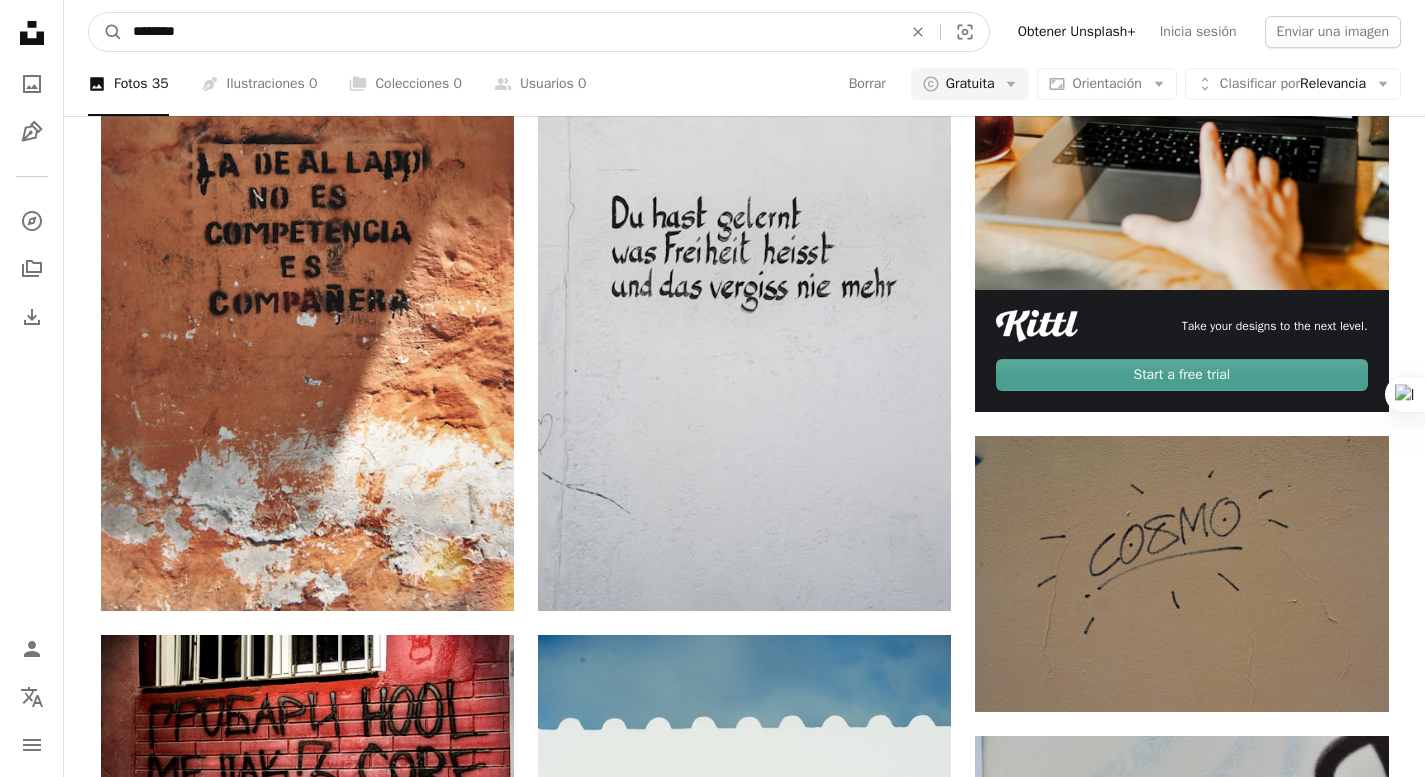 click on "A magnifying glass" at bounding box center (106, 32) 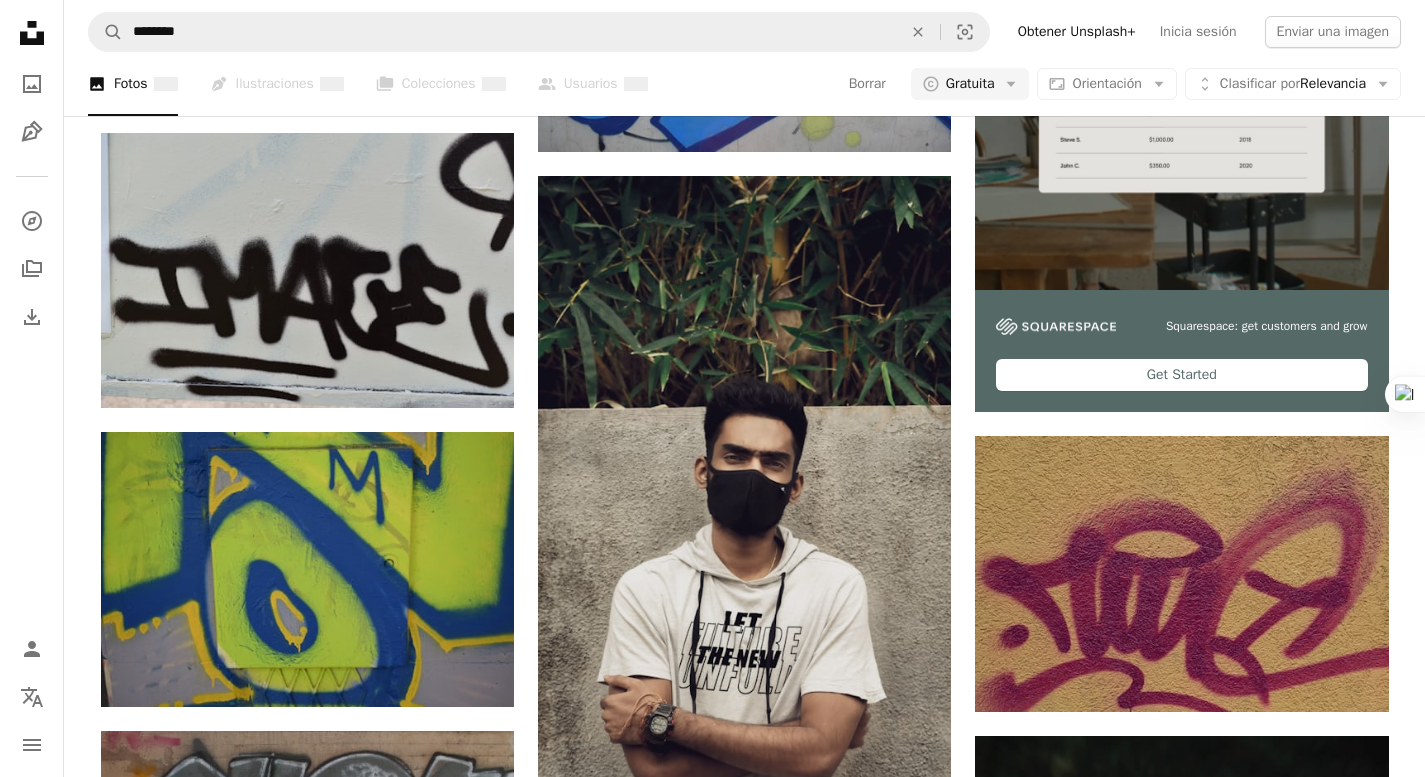 scroll, scrollTop: 0, scrollLeft: 0, axis: both 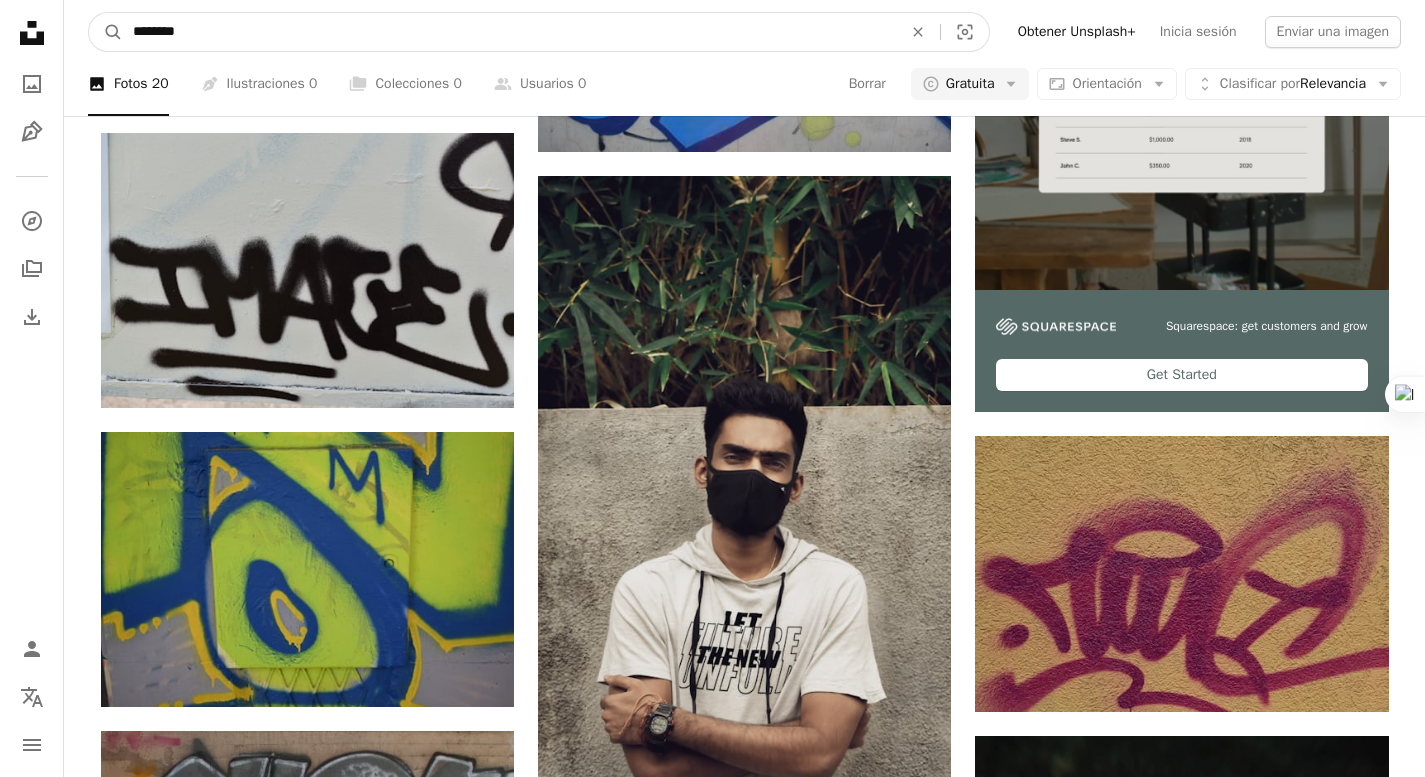 drag, startPoint x: 302, startPoint y: 34, endPoint x: 0, endPoint y: 33, distance: 302.00165 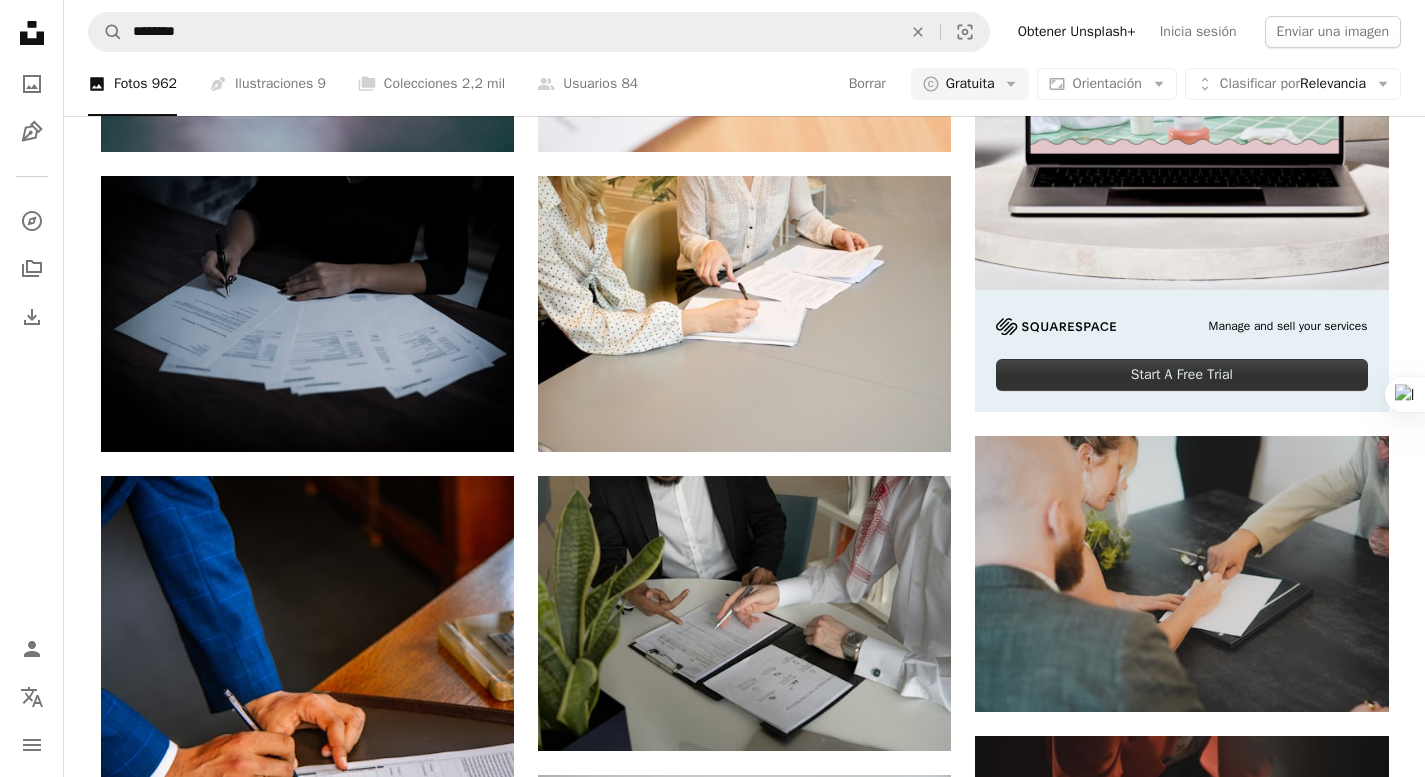 scroll, scrollTop: 1867, scrollLeft: 0, axis: vertical 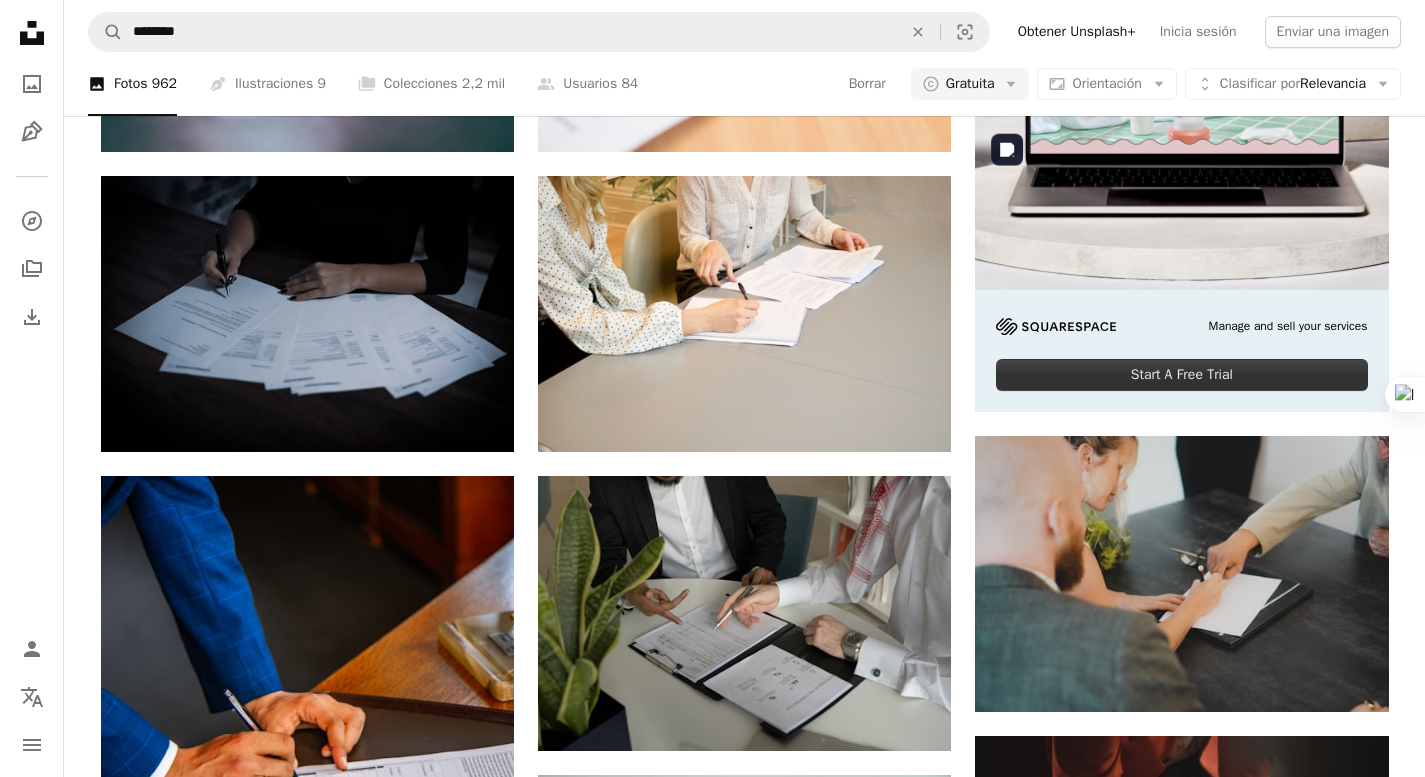 click at bounding box center (1181, 1764) 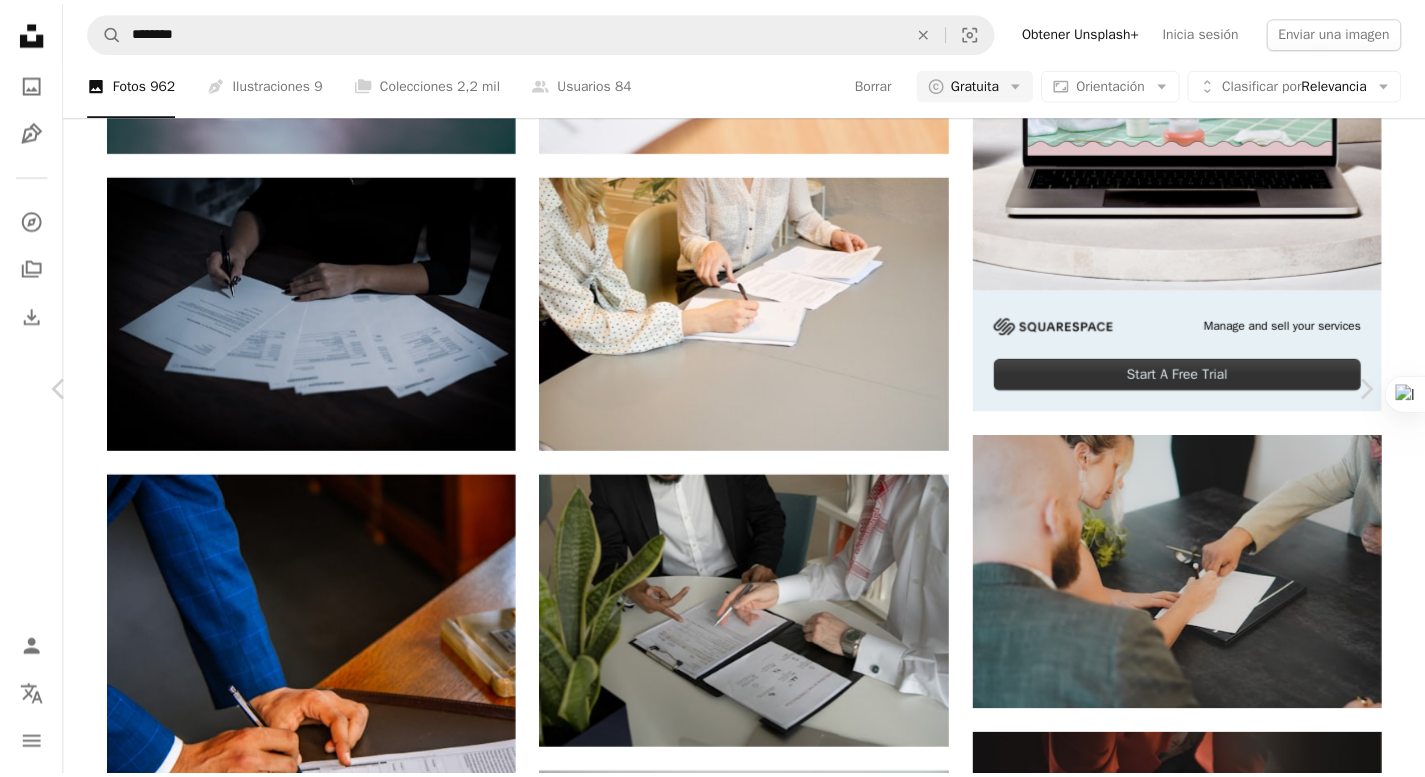 scroll, scrollTop: 0, scrollLeft: 0, axis: both 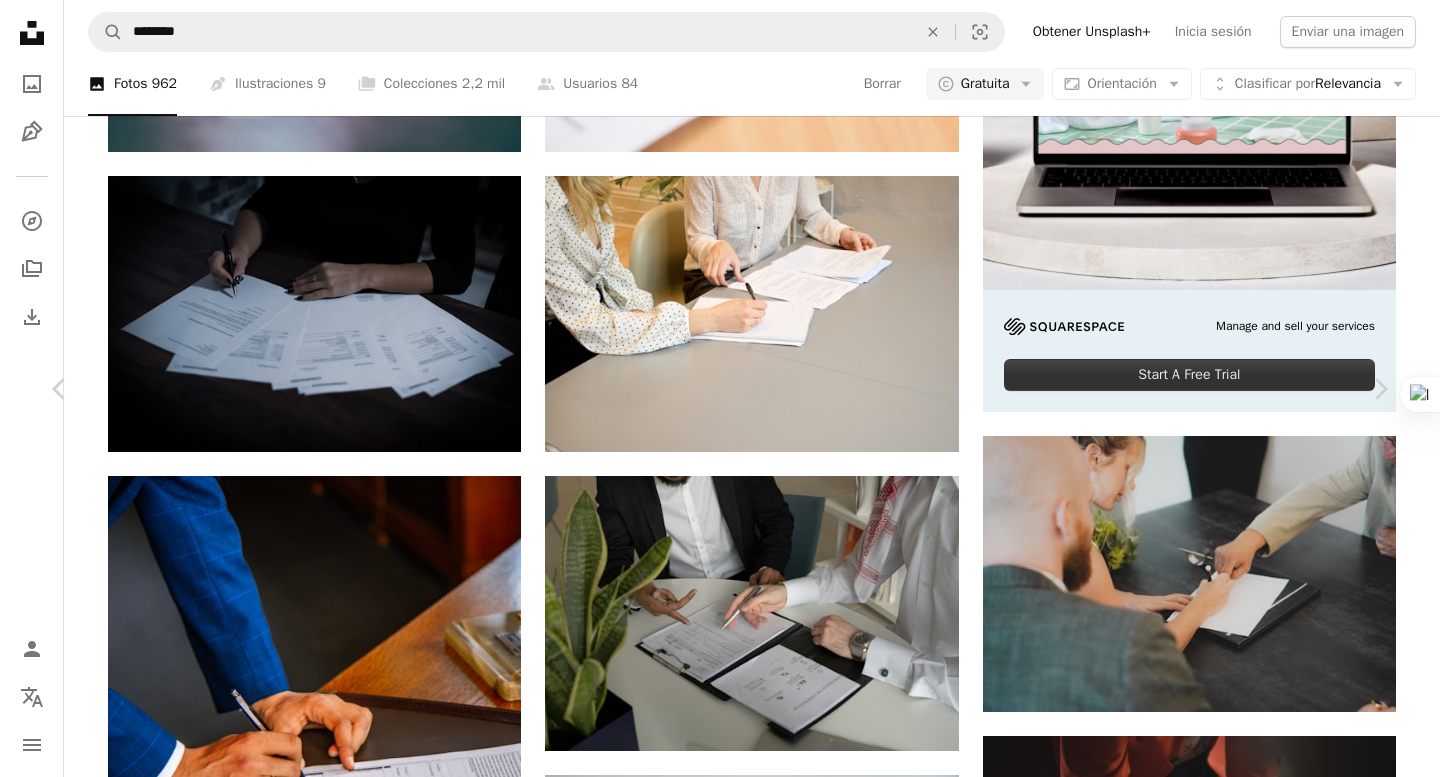 click on "An X shape Chevron left Chevron right Annika Wischnewsky Disponible para contratación A checkmark inside of a circle A heart A plus sign Descargar gratis Chevron down Zoom in Visualizaciones 334.262 Descargas 3199 A forward-right arrow Compartir Info icon Información More Actions Calendar outlined Publicado el  29 de septiembre de 2022 Camera SONY, ILCE-6400 Safety Uso gratuito bajo la  Licencia Unsplash boda amar pareja corazón manos novia contrato la novia y el novio Anillos firma novio mujer retrato Humano foto cara hembra fotografía ropa Mensaje de texto Imágenes gratuitas Explora imágenes premium relacionadas en iStock  |  Ahorra un 20 % con el código UNSPLASH20 Ver más en iStock  ↗️ Imágenes relacionadas A heart A plus sign Annika Wischnewsky Disponible para contratación A checkmark inside of a circle Arrow pointing down A heart A plus sign Vitaly Gariev Arrow pointing down Plus sign for Unsplash+ A heart A plus sign Getty Images Para  Unsplash+ A lock Descargar A heart A plus sign A heart" at bounding box center (720, 4450) 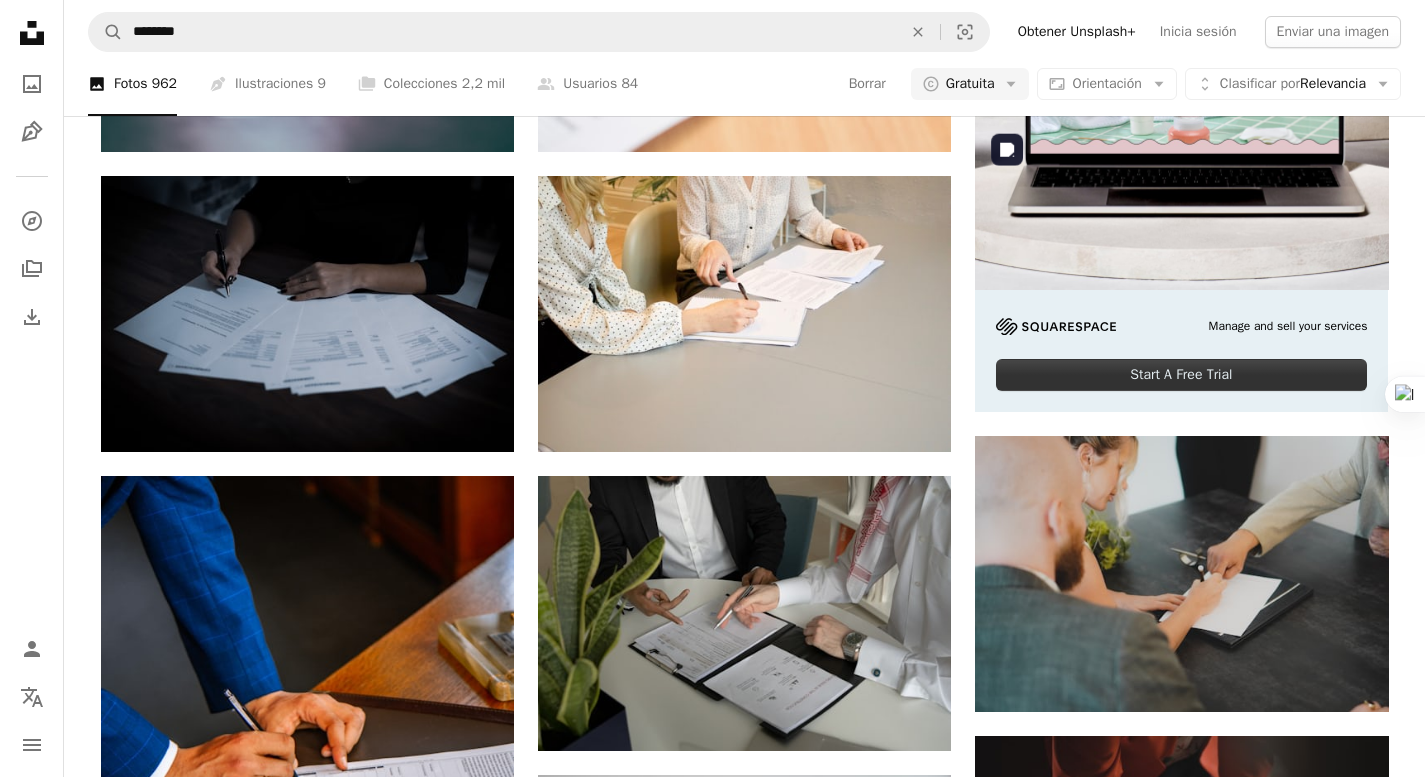 scroll, scrollTop: 0, scrollLeft: 0, axis: both 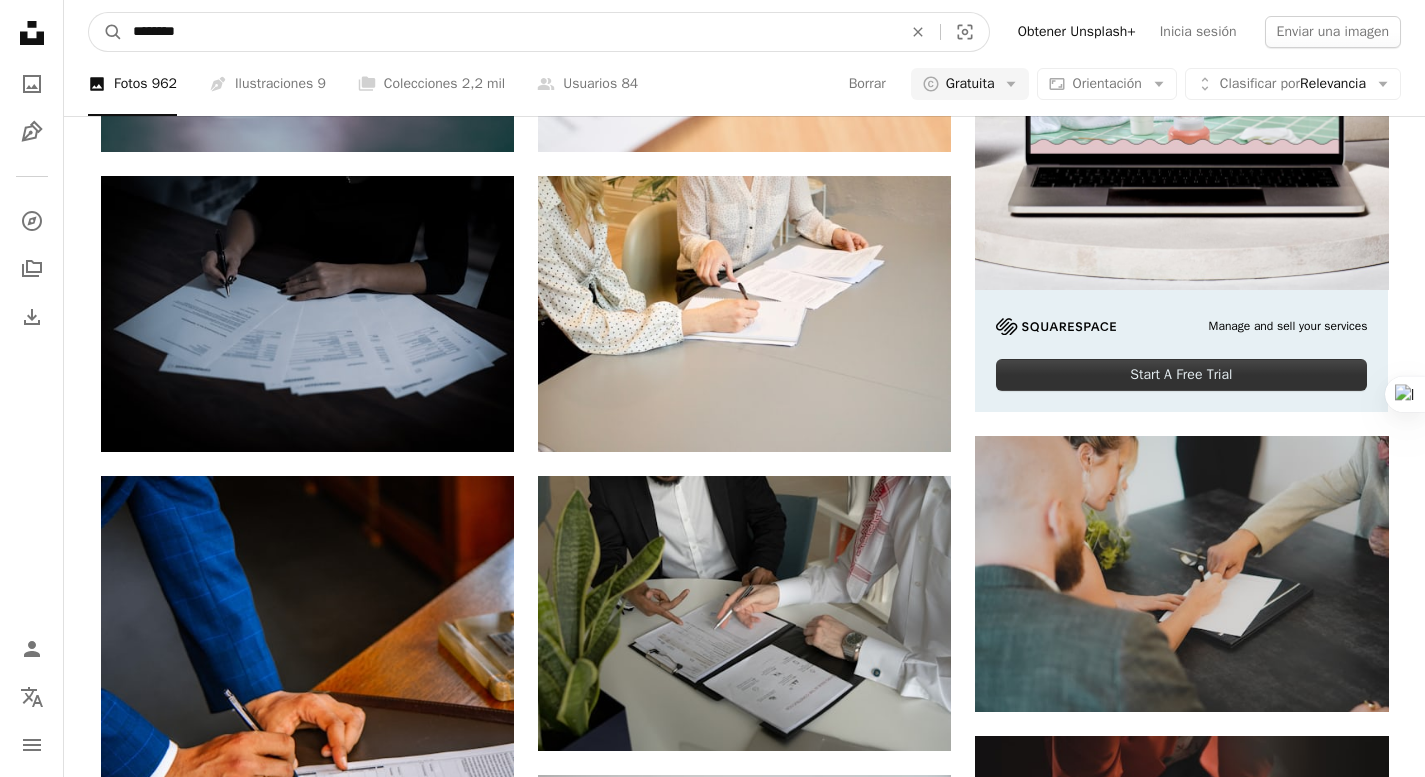 drag, startPoint x: 225, startPoint y: 28, endPoint x: 19, endPoint y: 29, distance: 206.00243 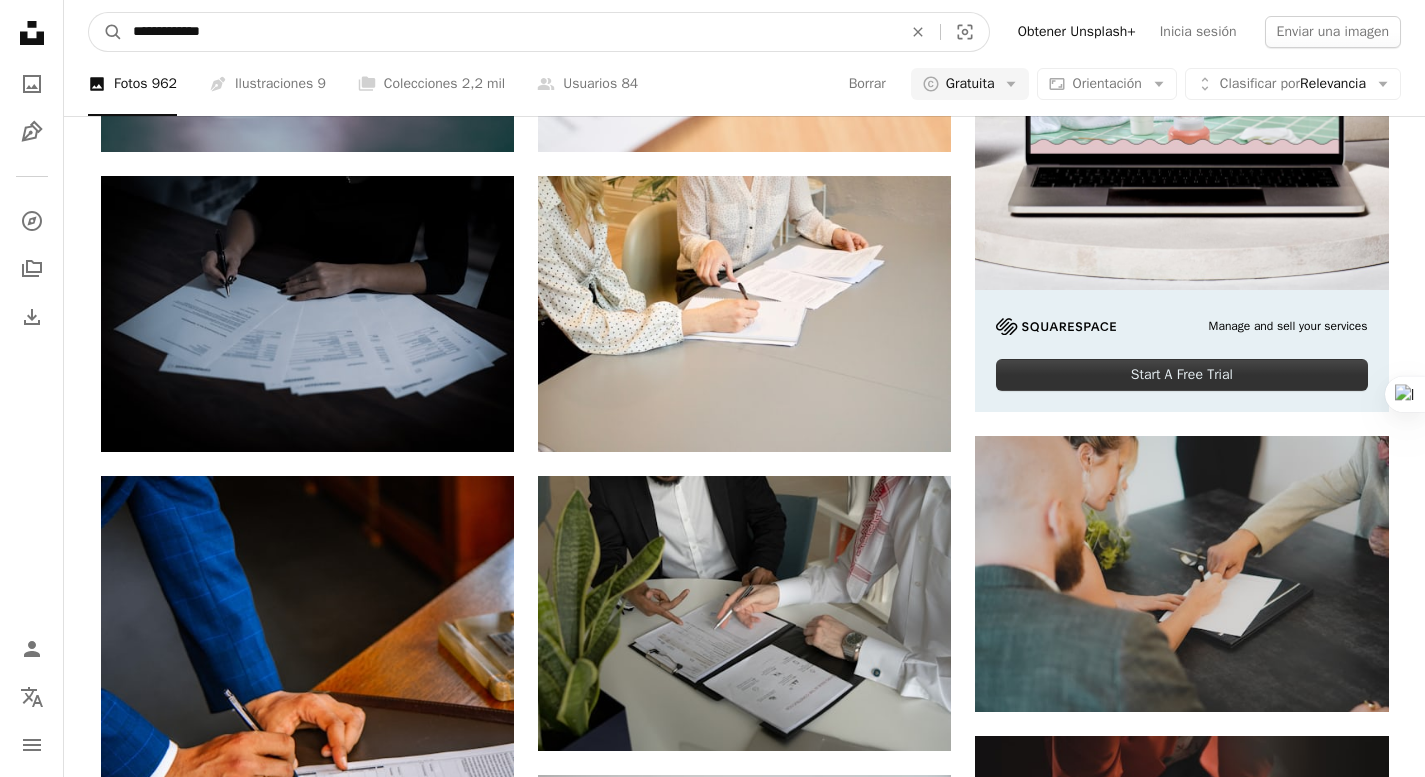 type on "**********" 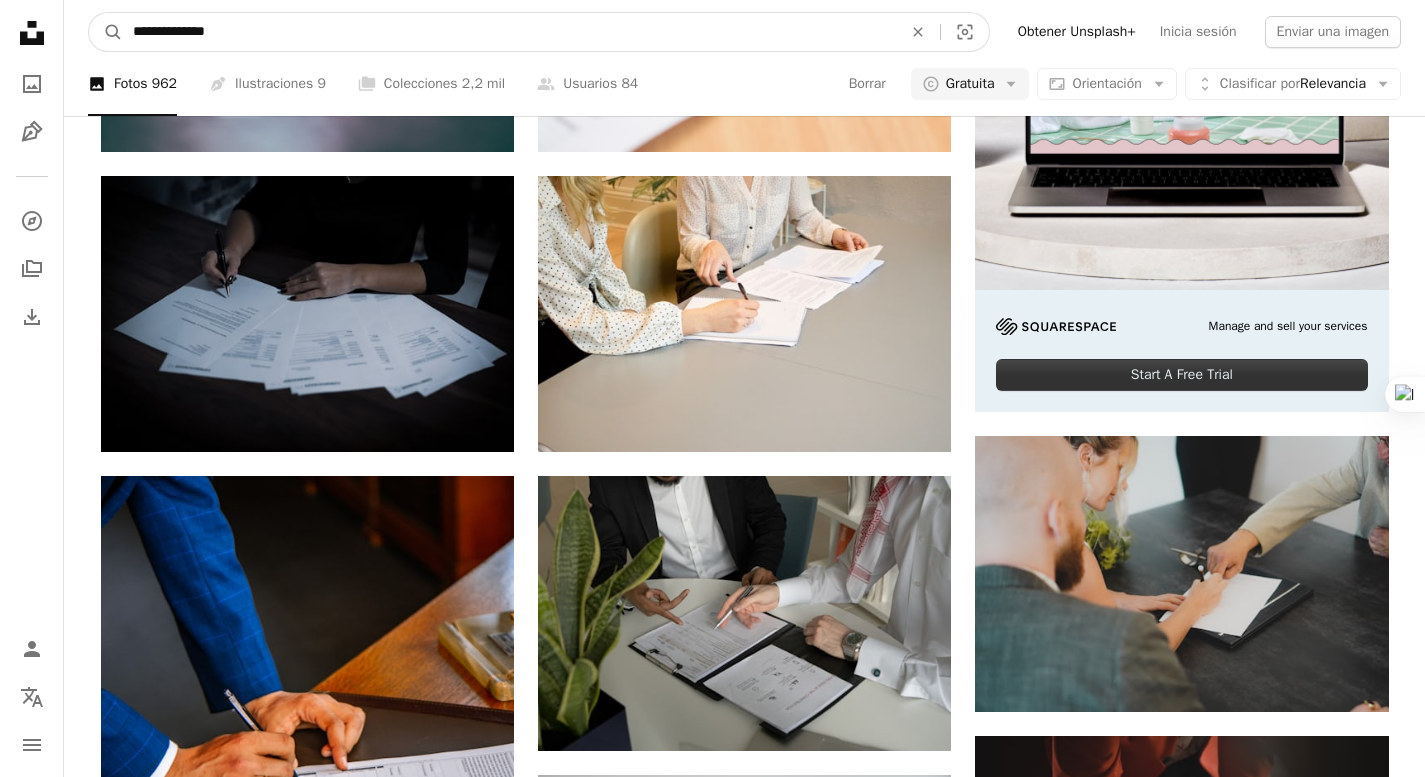 click on "A magnifying glass" at bounding box center [106, 32] 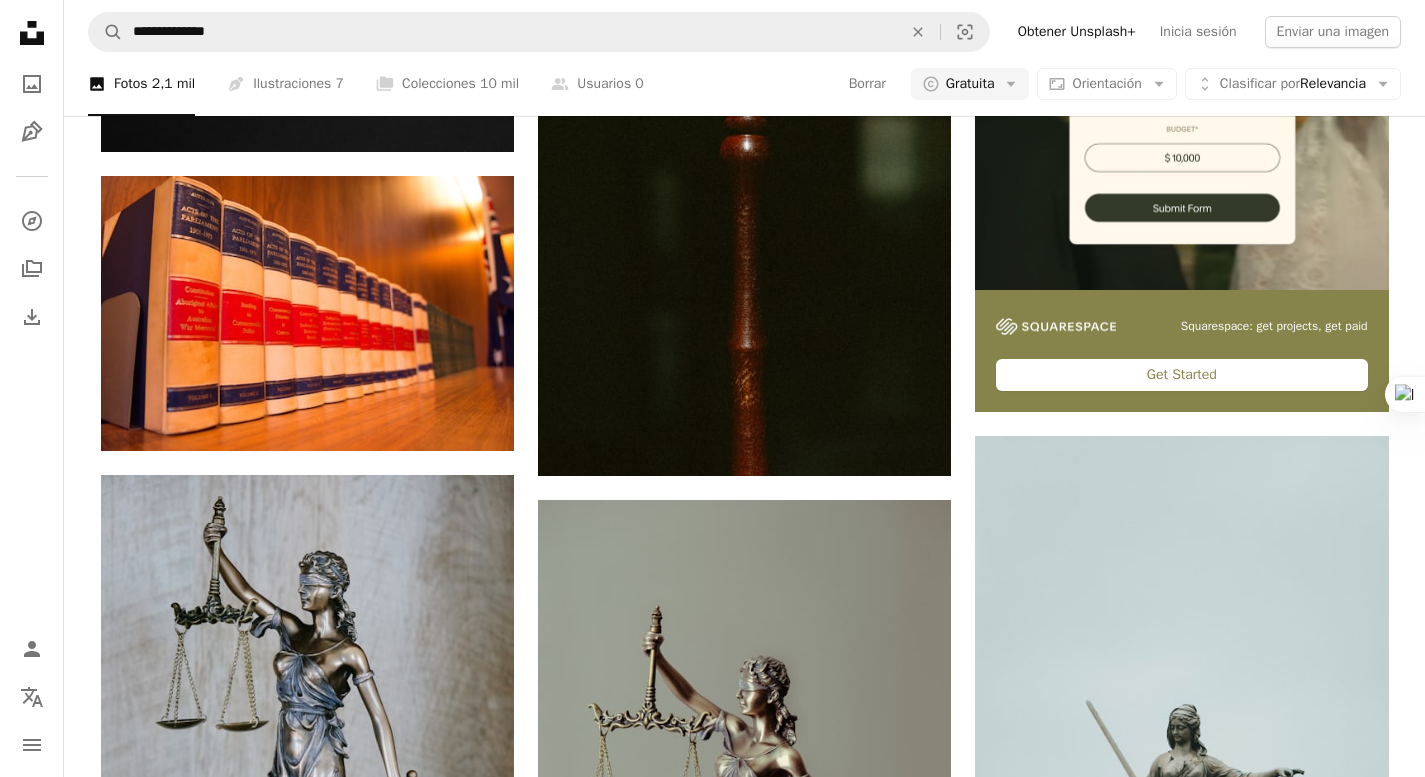 scroll, scrollTop: 2823, scrollLeft: 0, axis: vertical 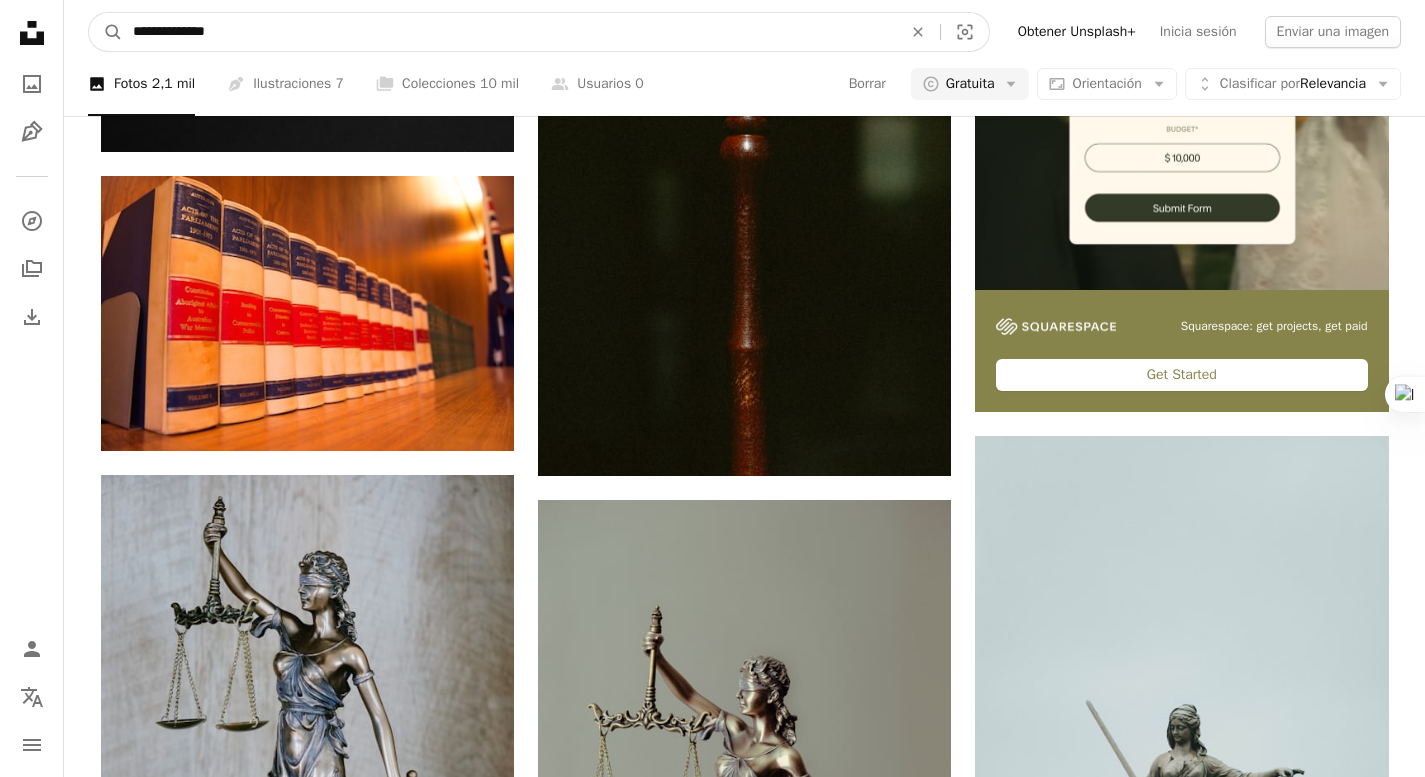click on "**********" at bounding box center [509, 32] 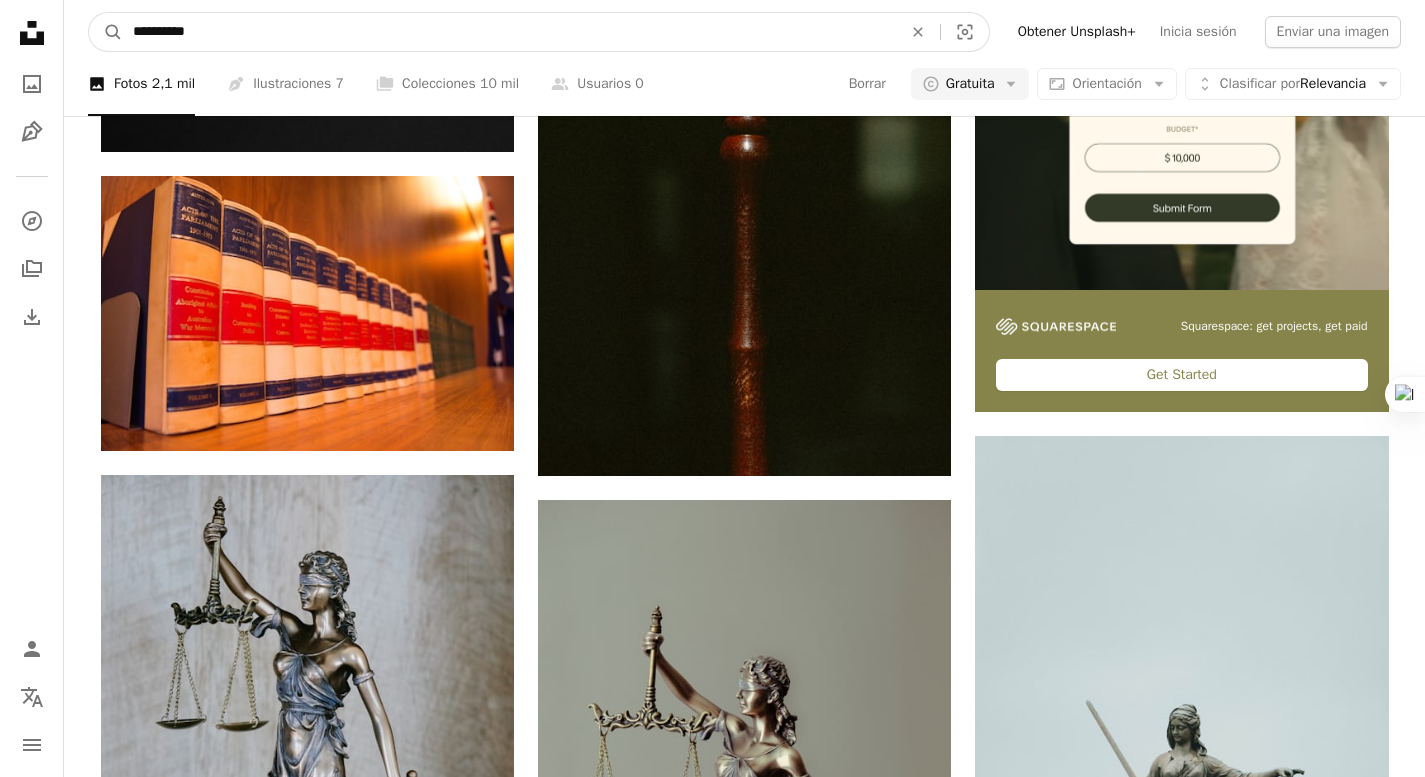 type on "**********" 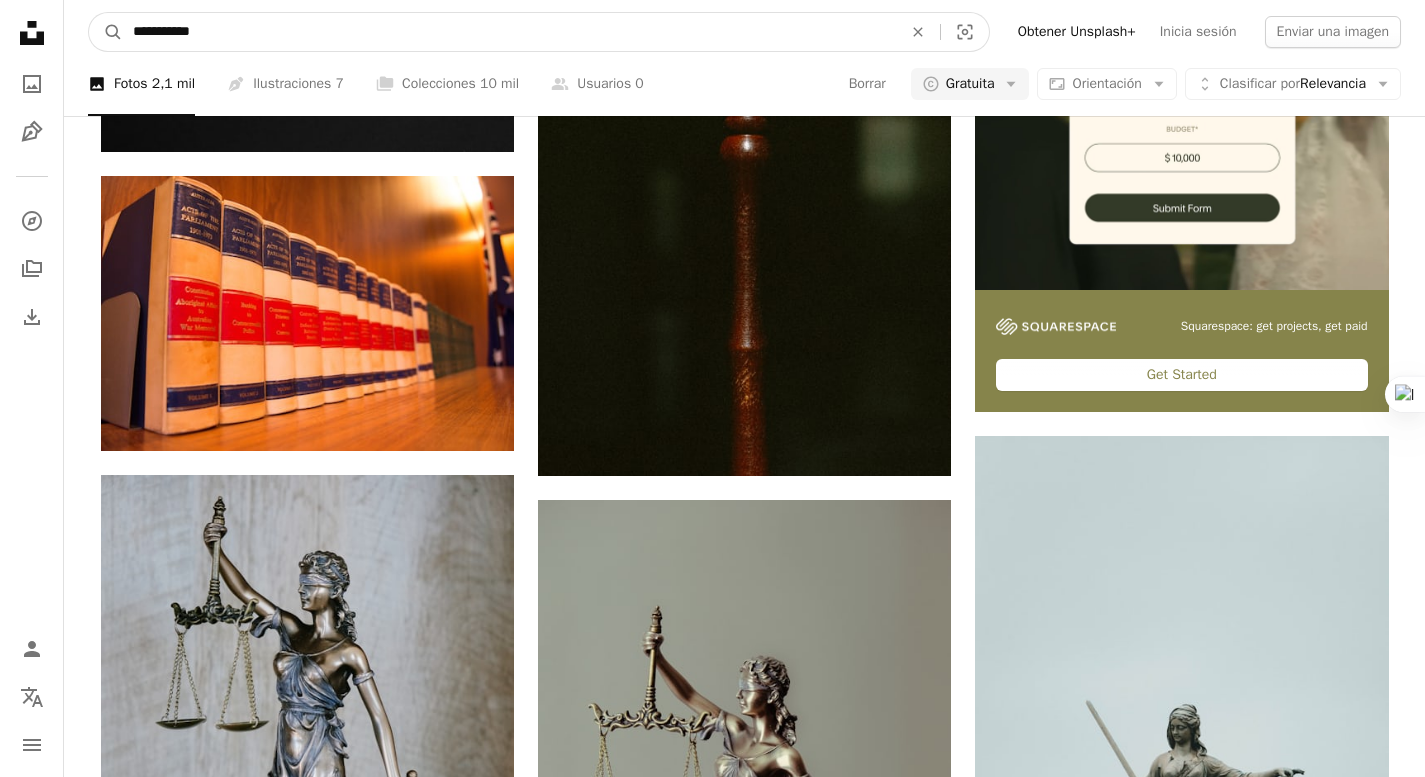 click on "A magnifying glass" at bounding box center [106, 32] 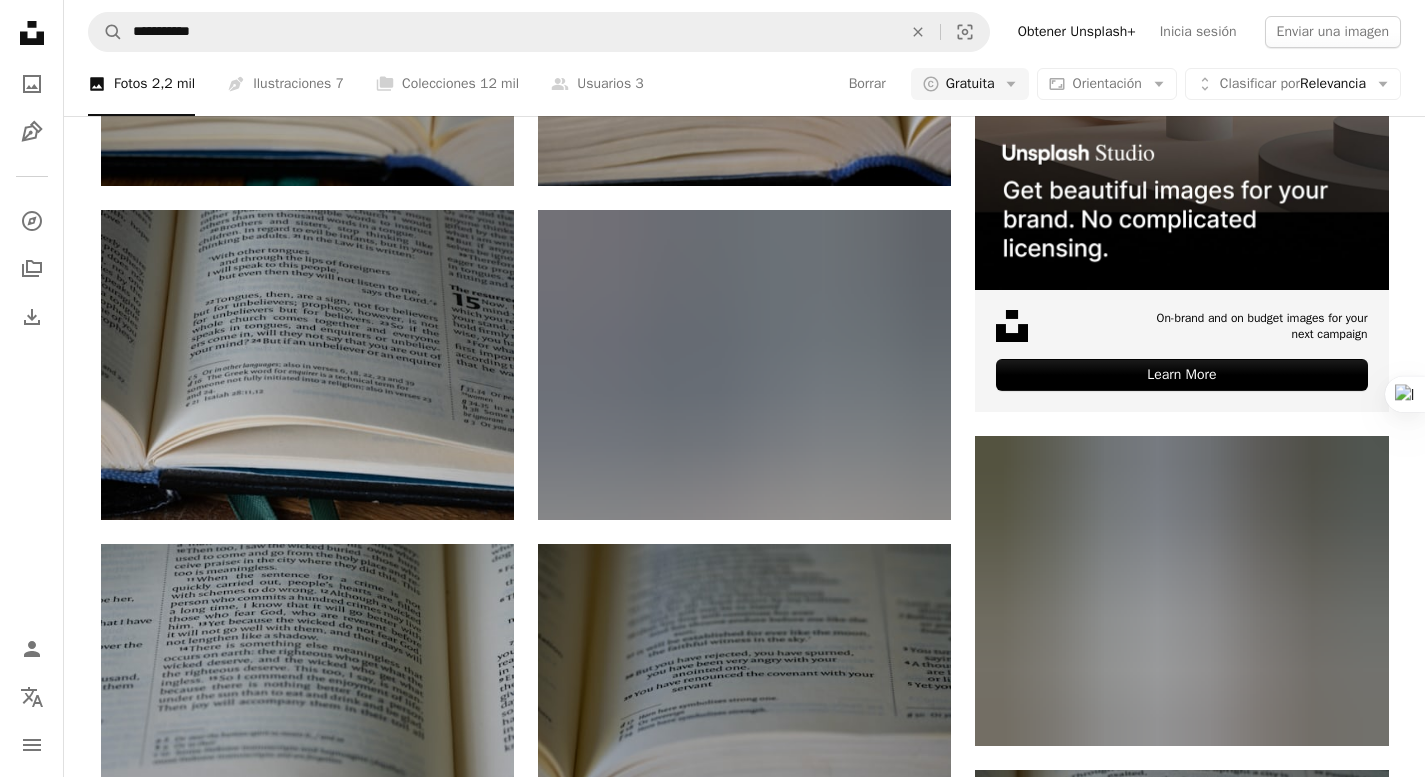 scroll, scrollTop: 3478, scrollLeft: 0, axis: vertical 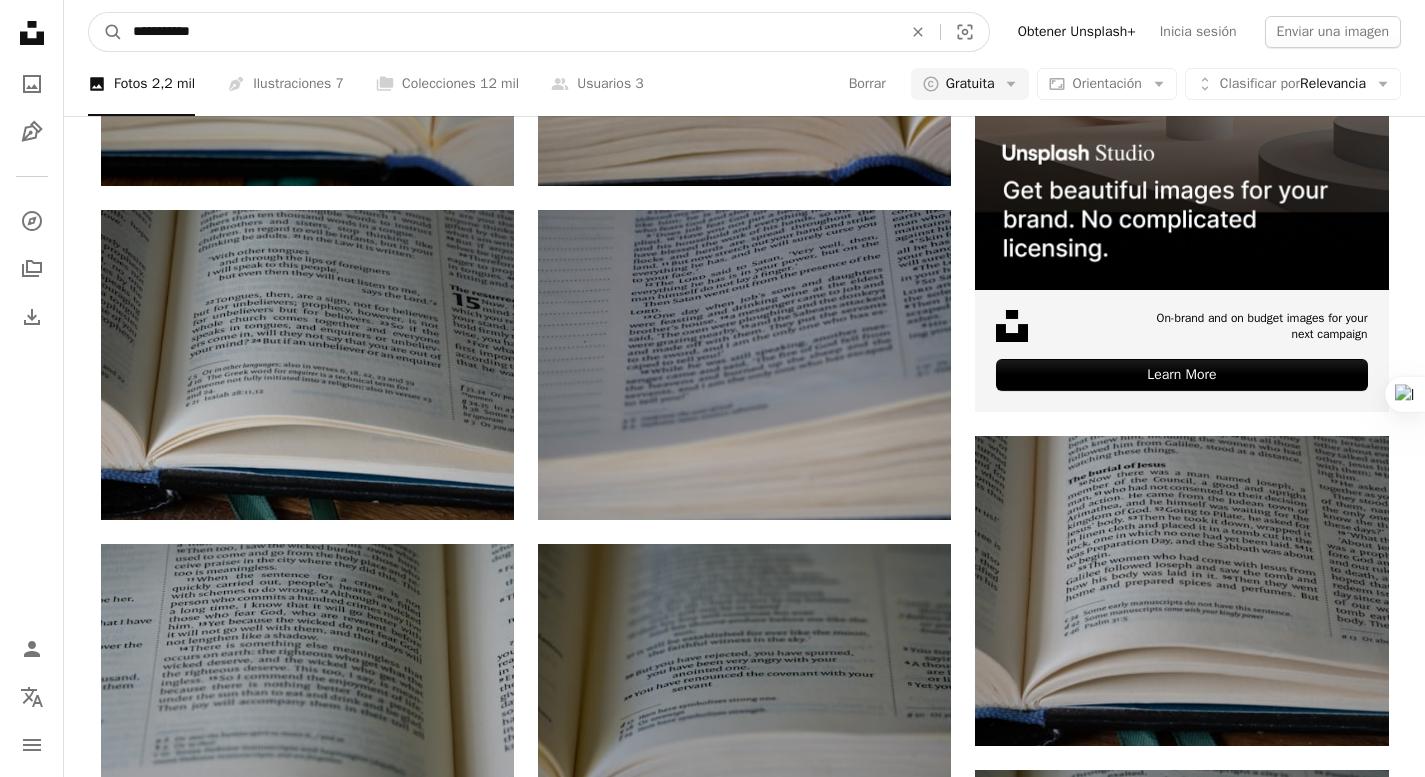 drag, startPoint x: 273, startPoint y: 27, endPoint x: 35, endPoint y: 25, distance: 238.0084 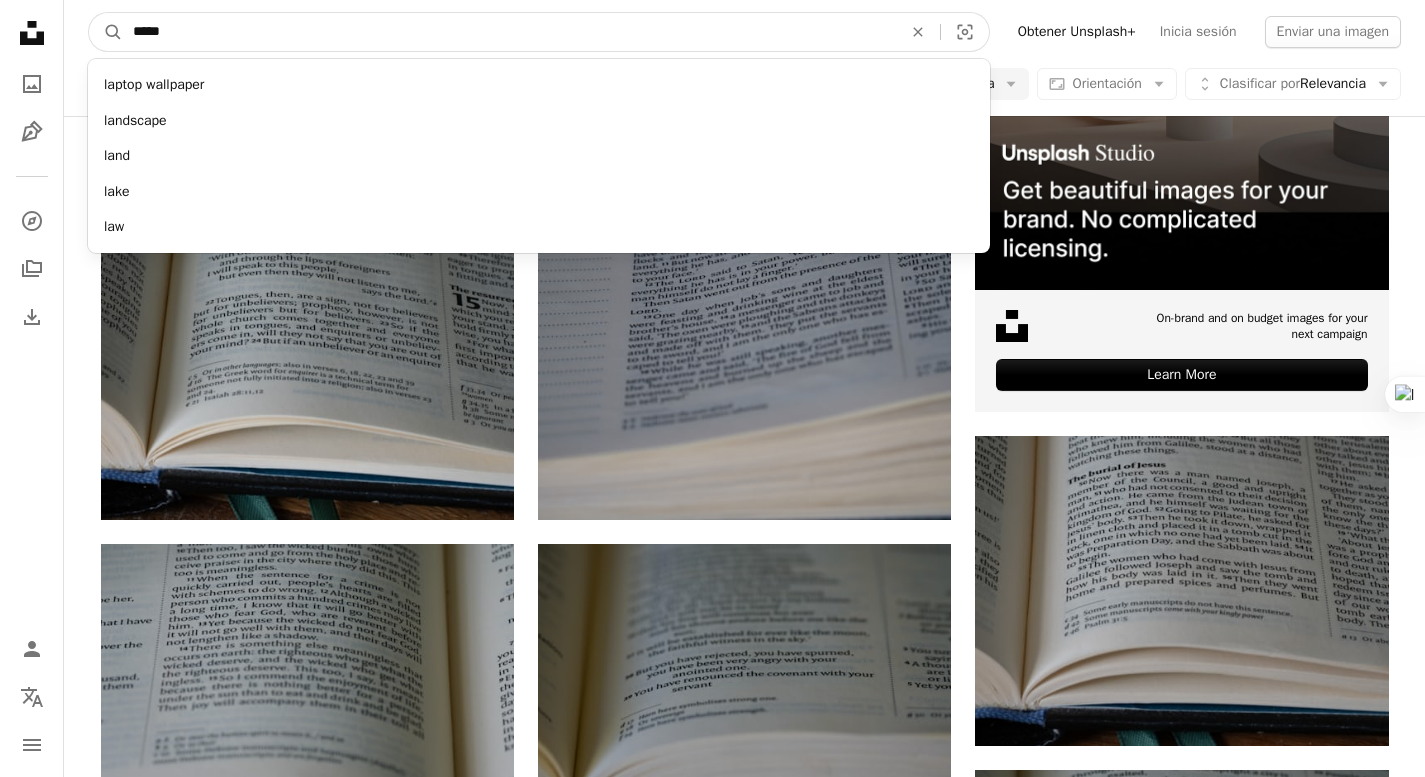 type on "******" 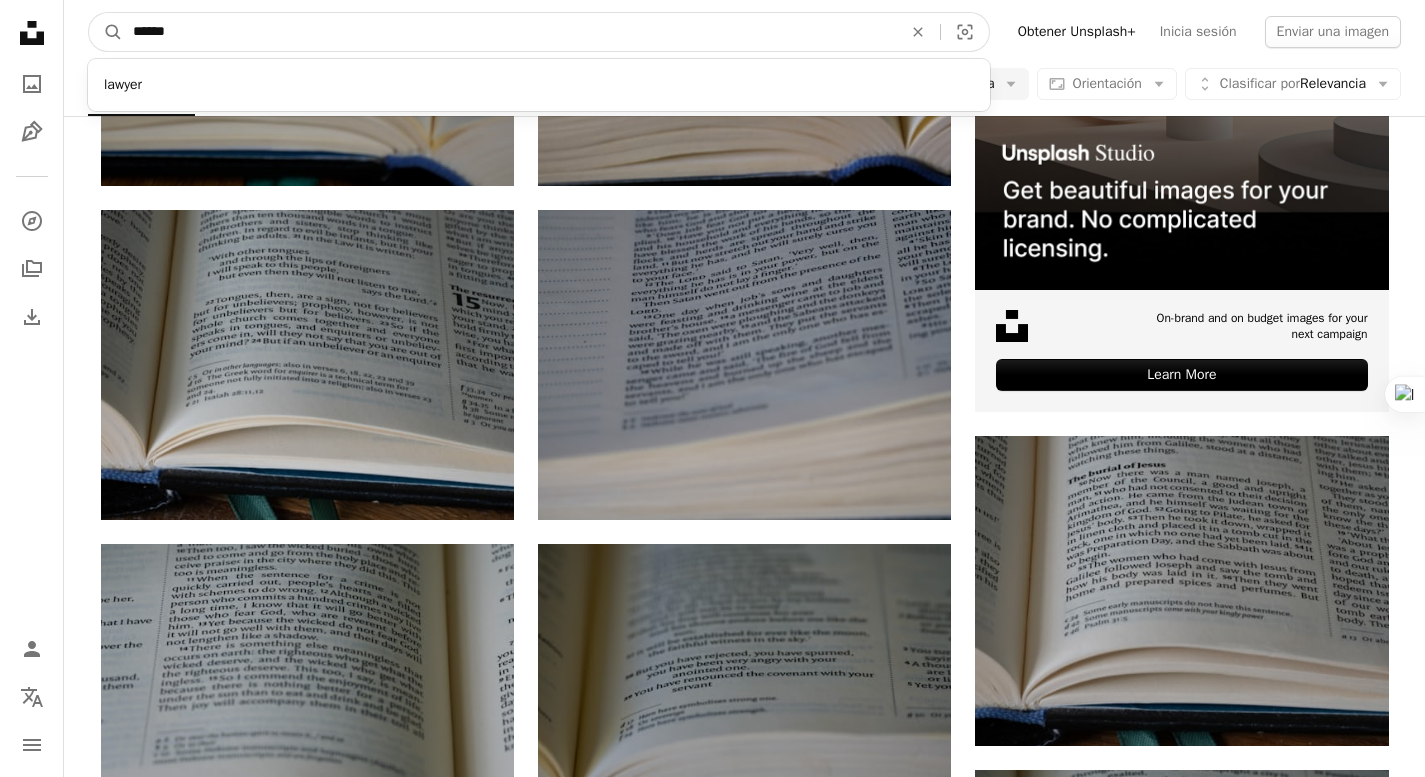 click on "A magnifying glass" at bounding box center (106, 32) 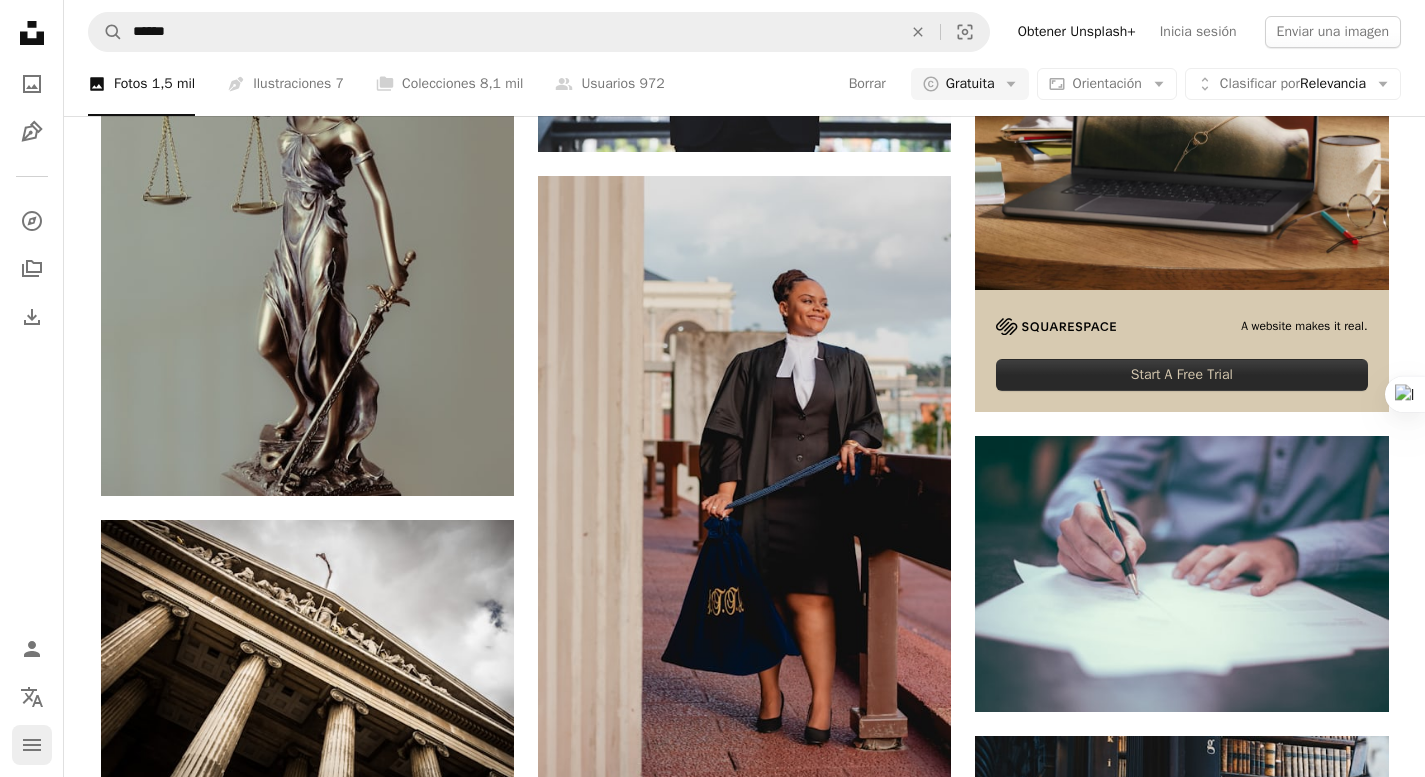 scroll, scrollTop: 20, scrollLeft: 0, axis: vertical 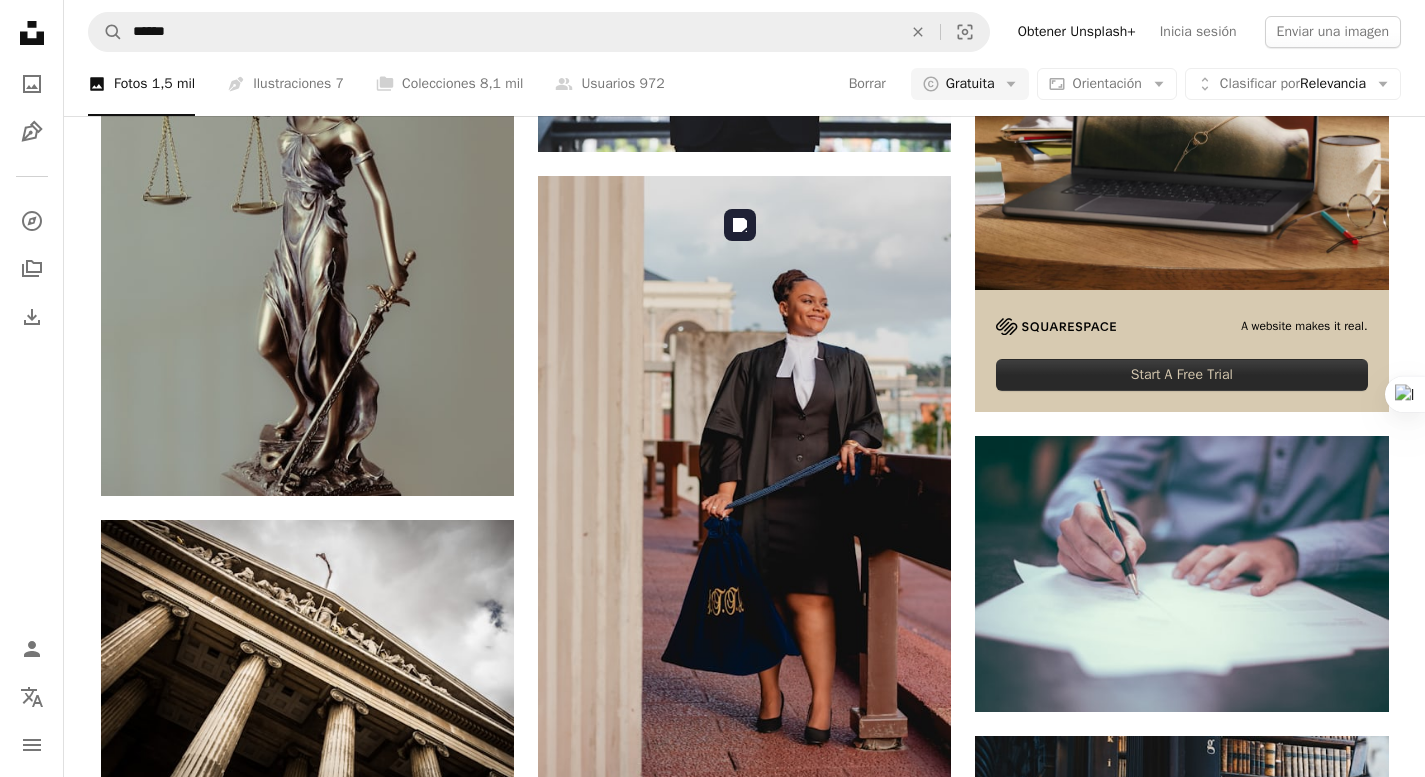 click at bounding box center (868, -453) 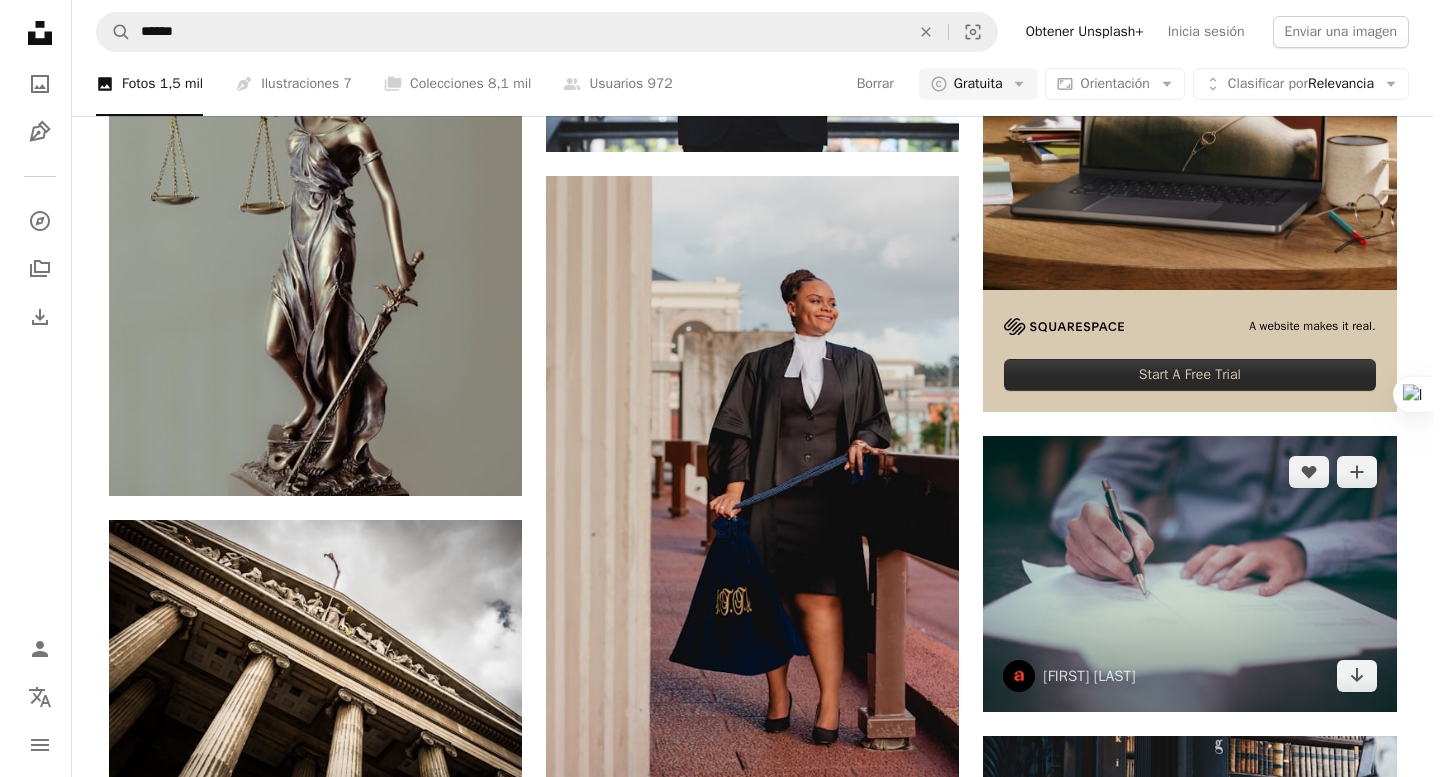 scroll, scrollTop: 787, scrollLeft: 0, axis: vertical 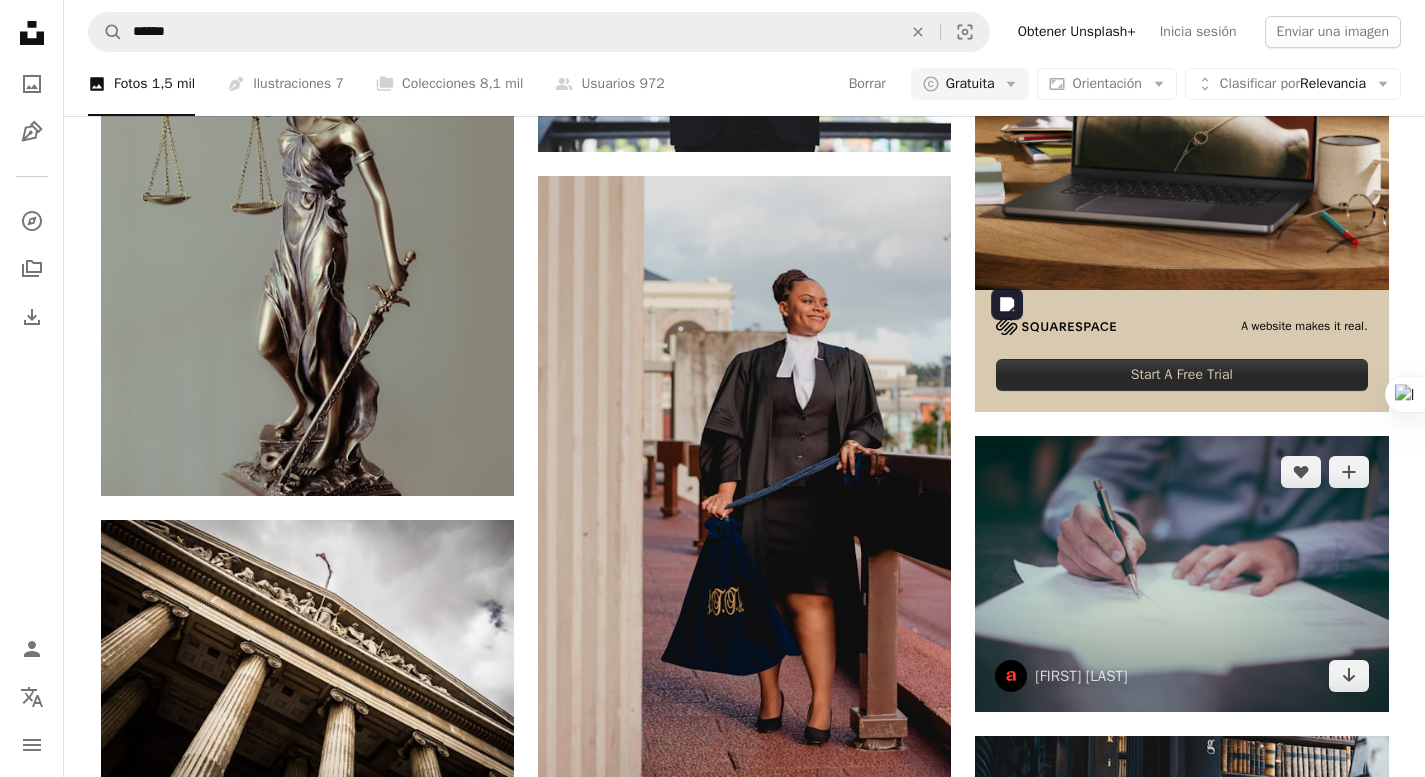 click at bounding box center [1181, 574] 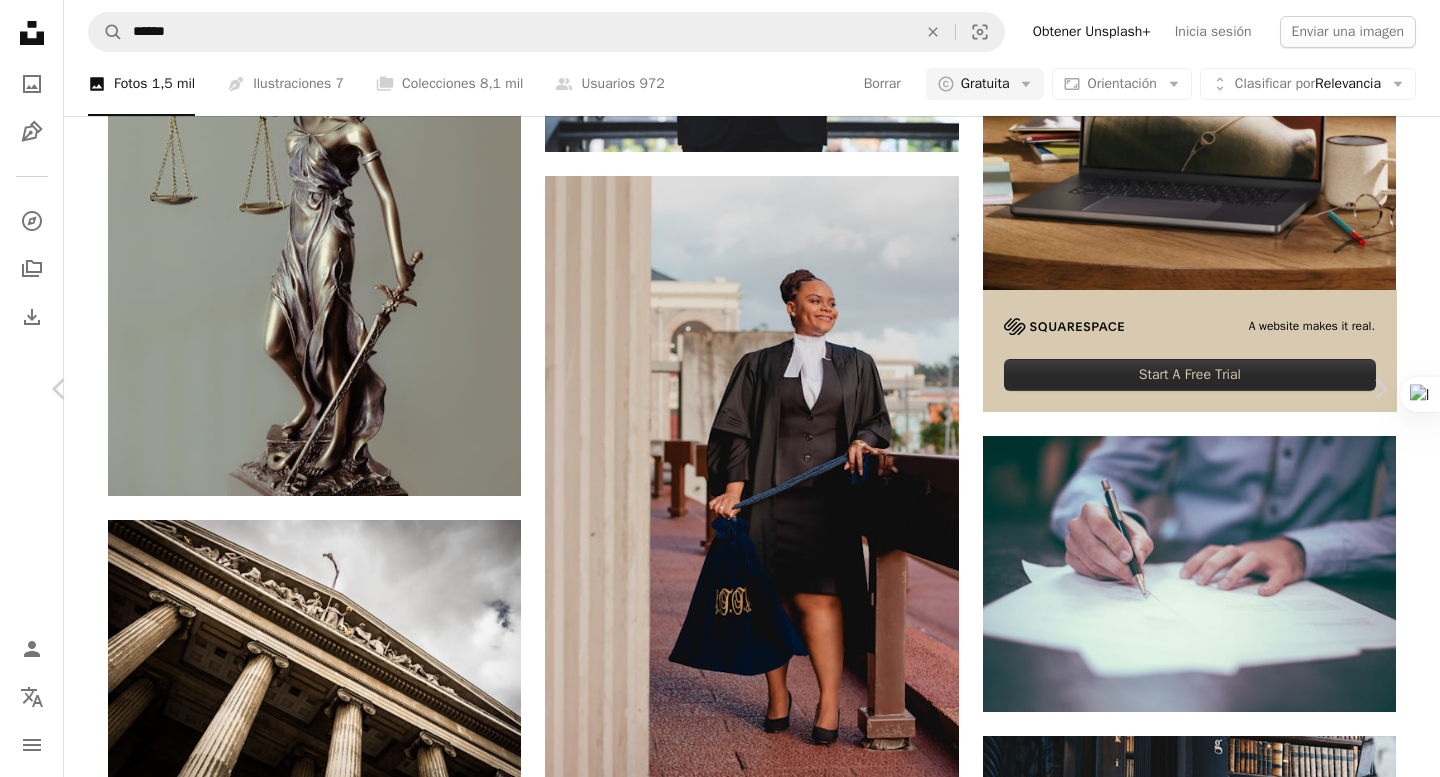 scroll, scrollTop: 0, scrollLeft: 0, axis: both 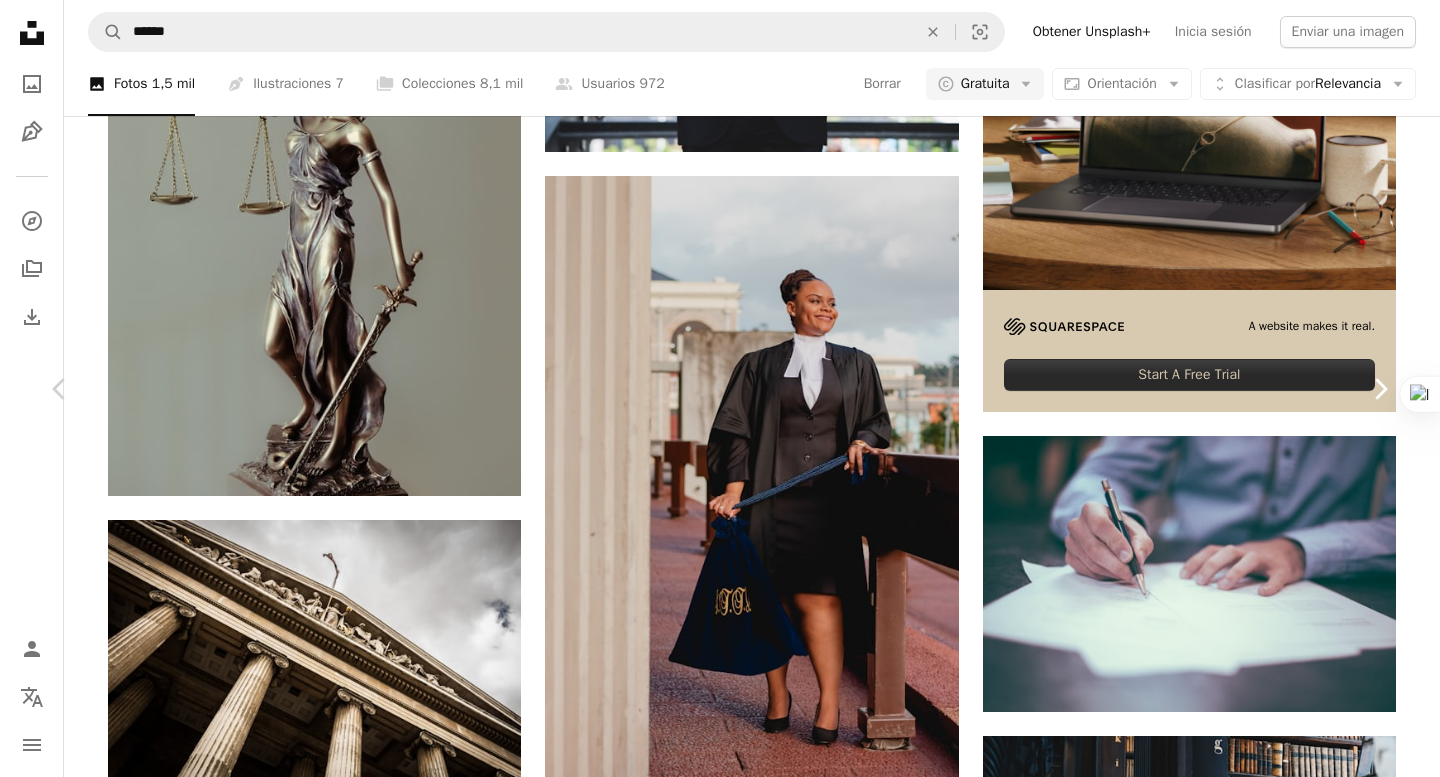 click on "Chevron right" at bounding box center (1380, 389) 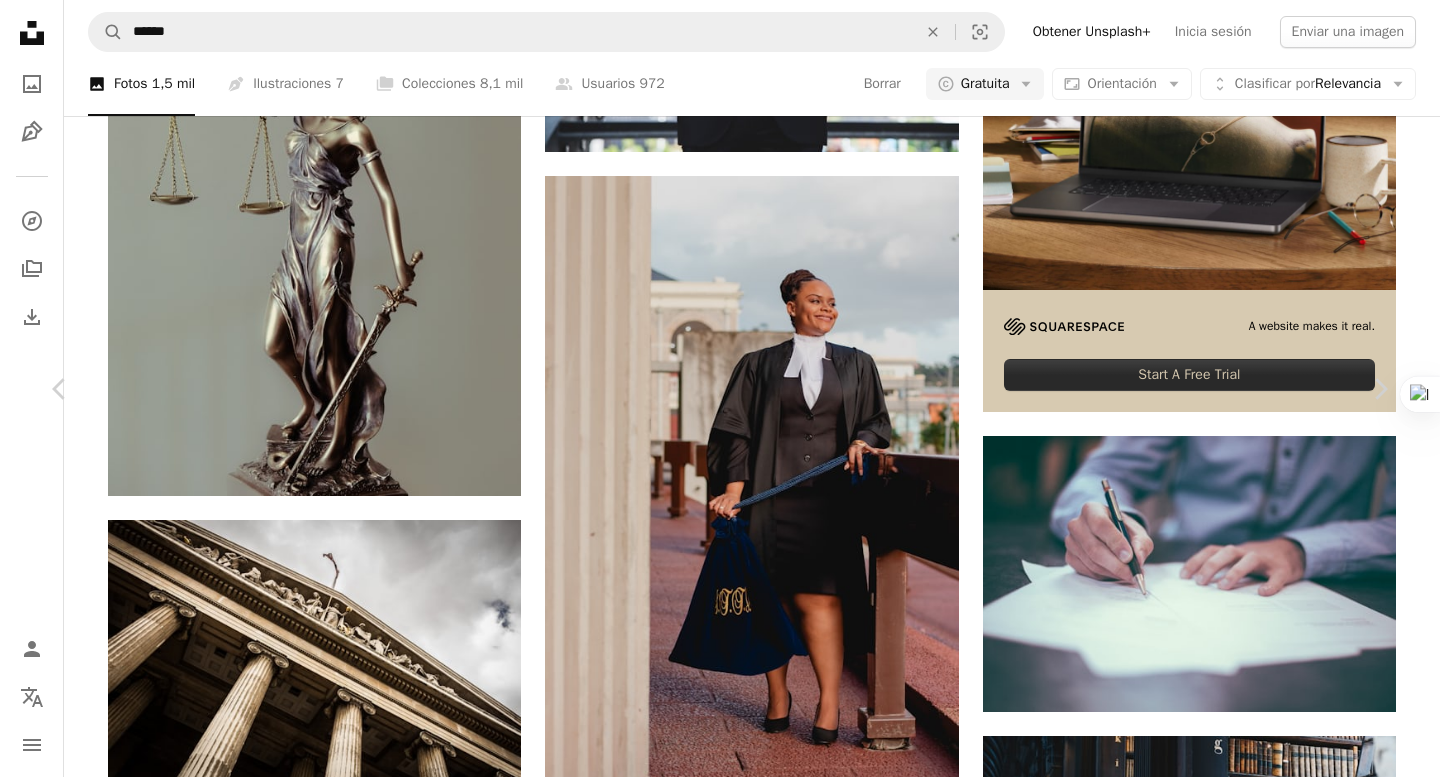 scroll, scrollTop: 0, scrollLeft: 0, axis: both 